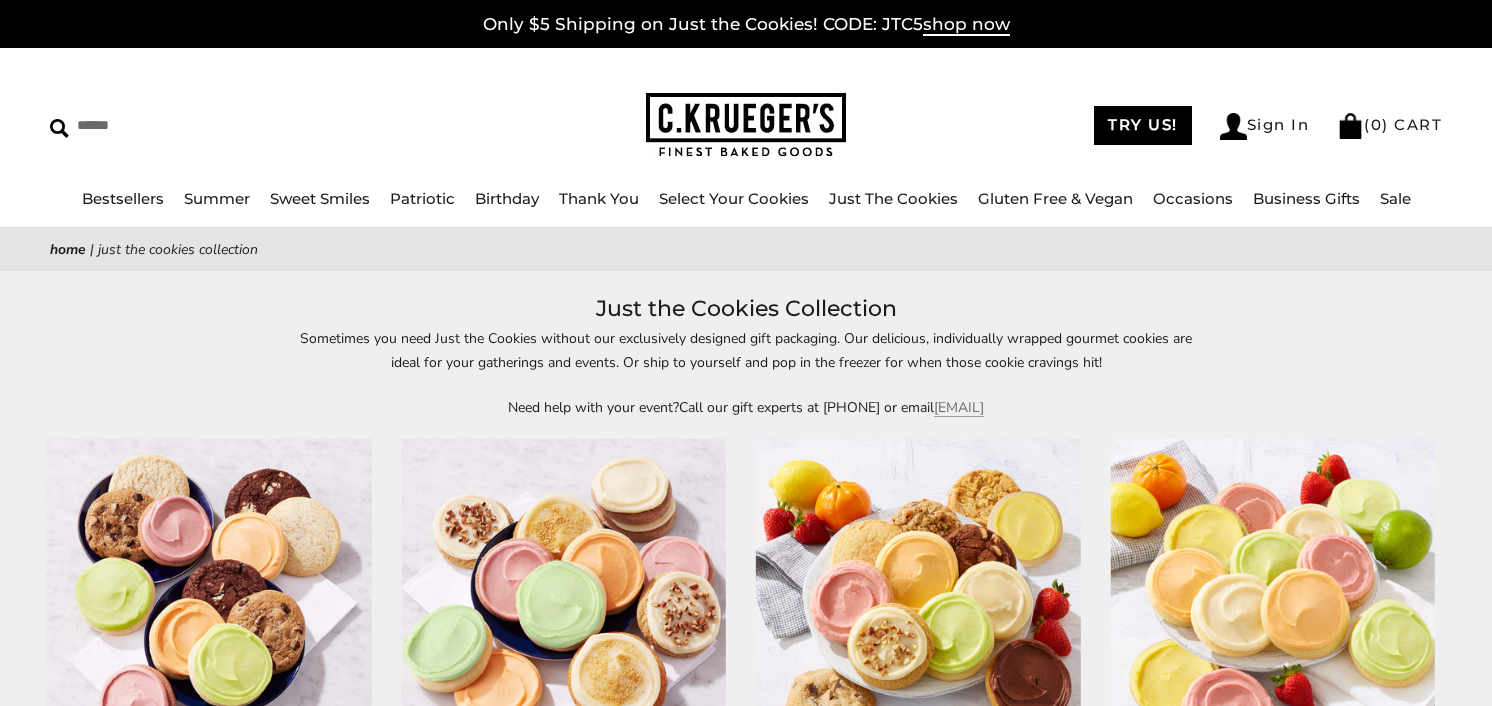 scroll, scrollTop: 0, scrollLeft: 0, axis: both 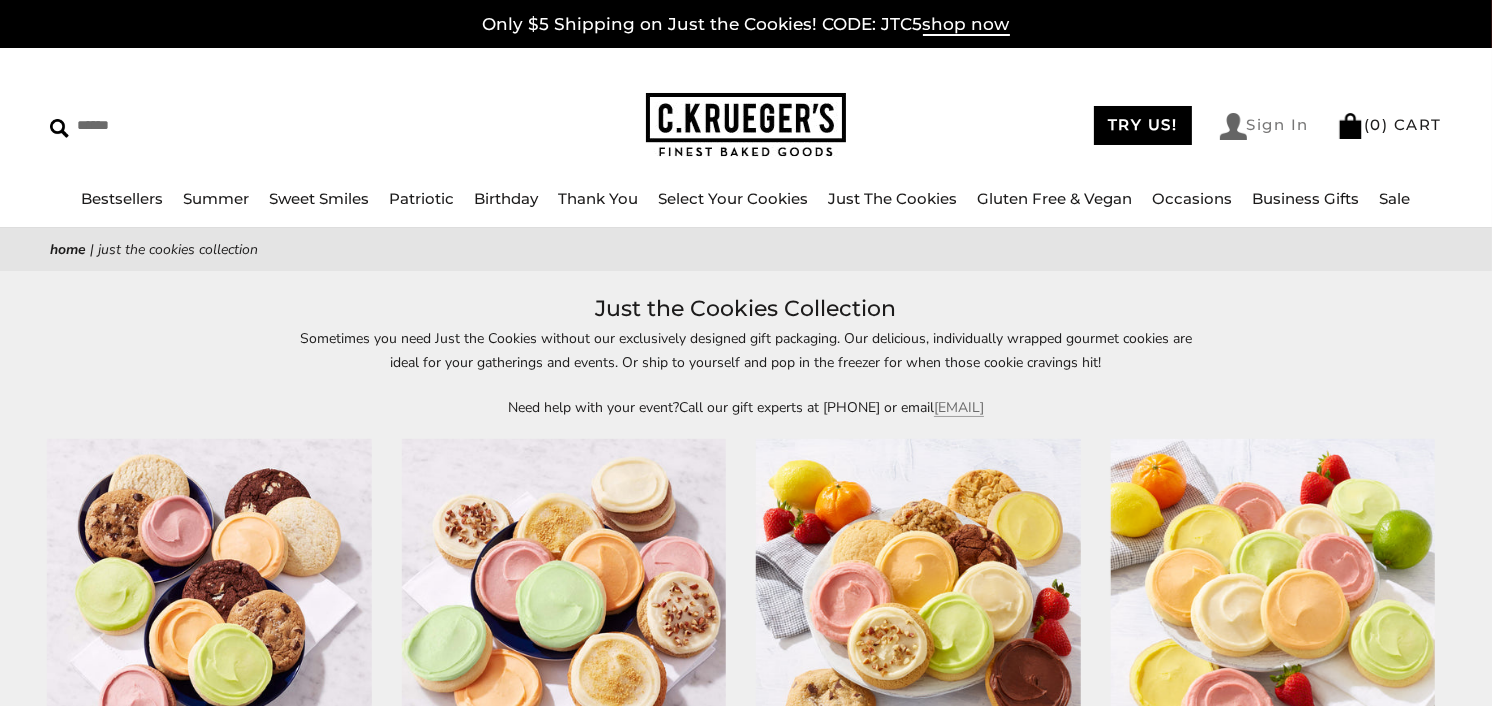 click on "Sign In" at bounding box center (1265, 126) 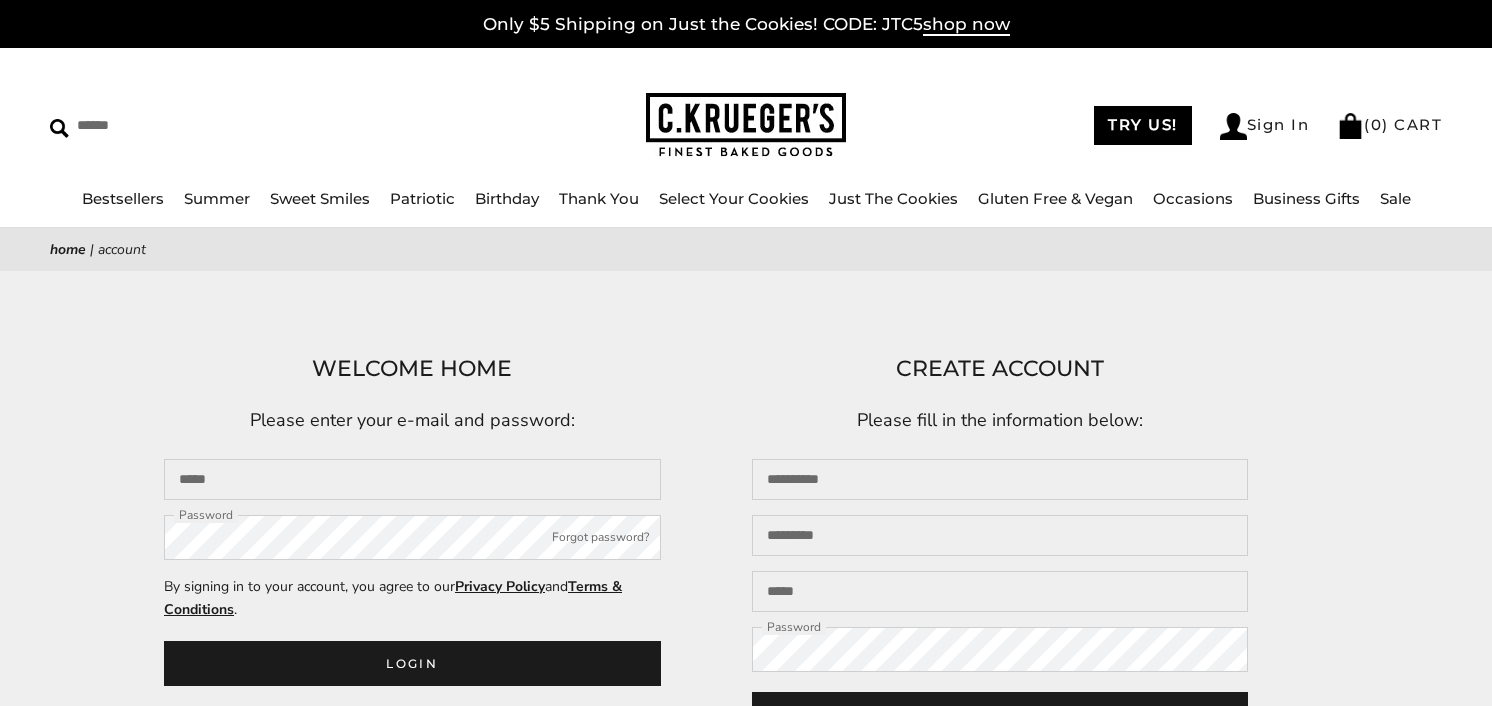 scroll, scrollTop: 0, scrollLeft: 0, axis: both 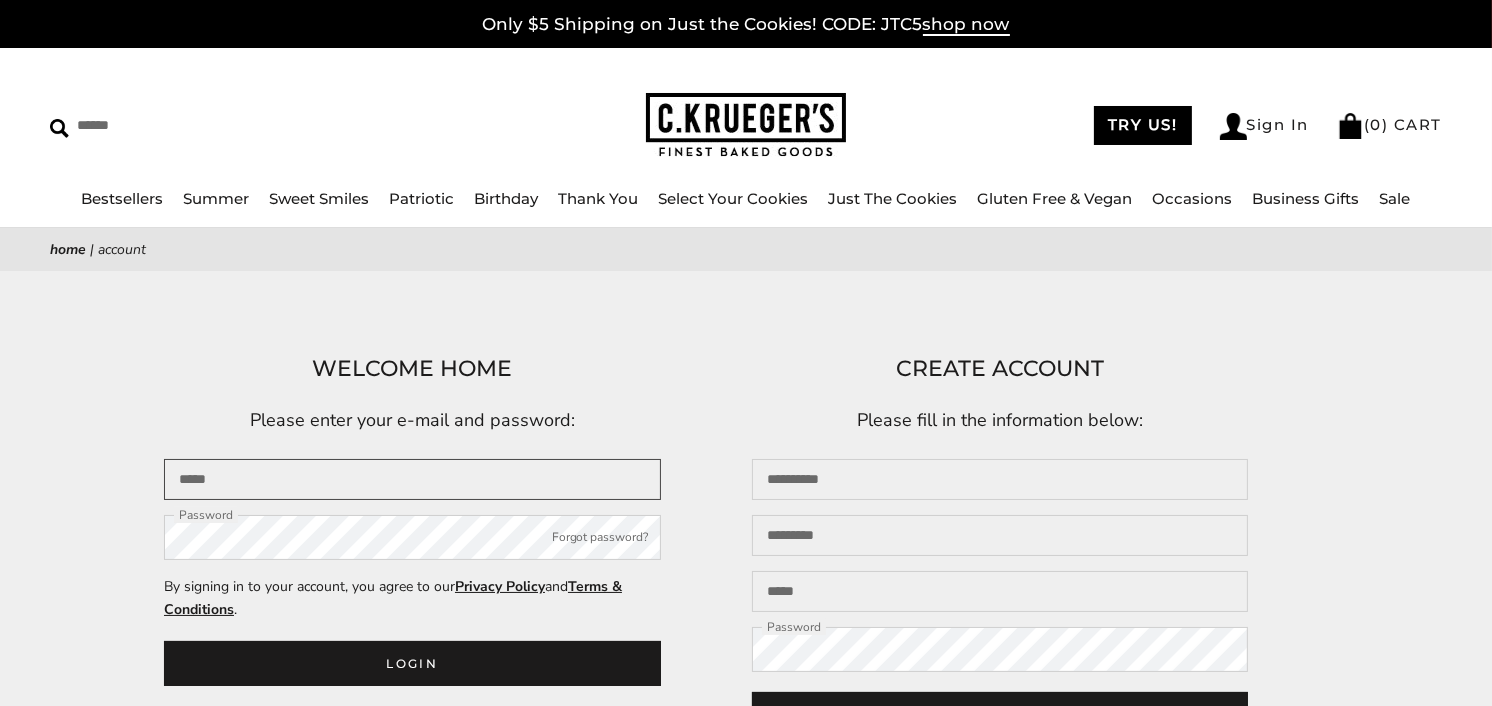 click at bounding box center [412, 479] 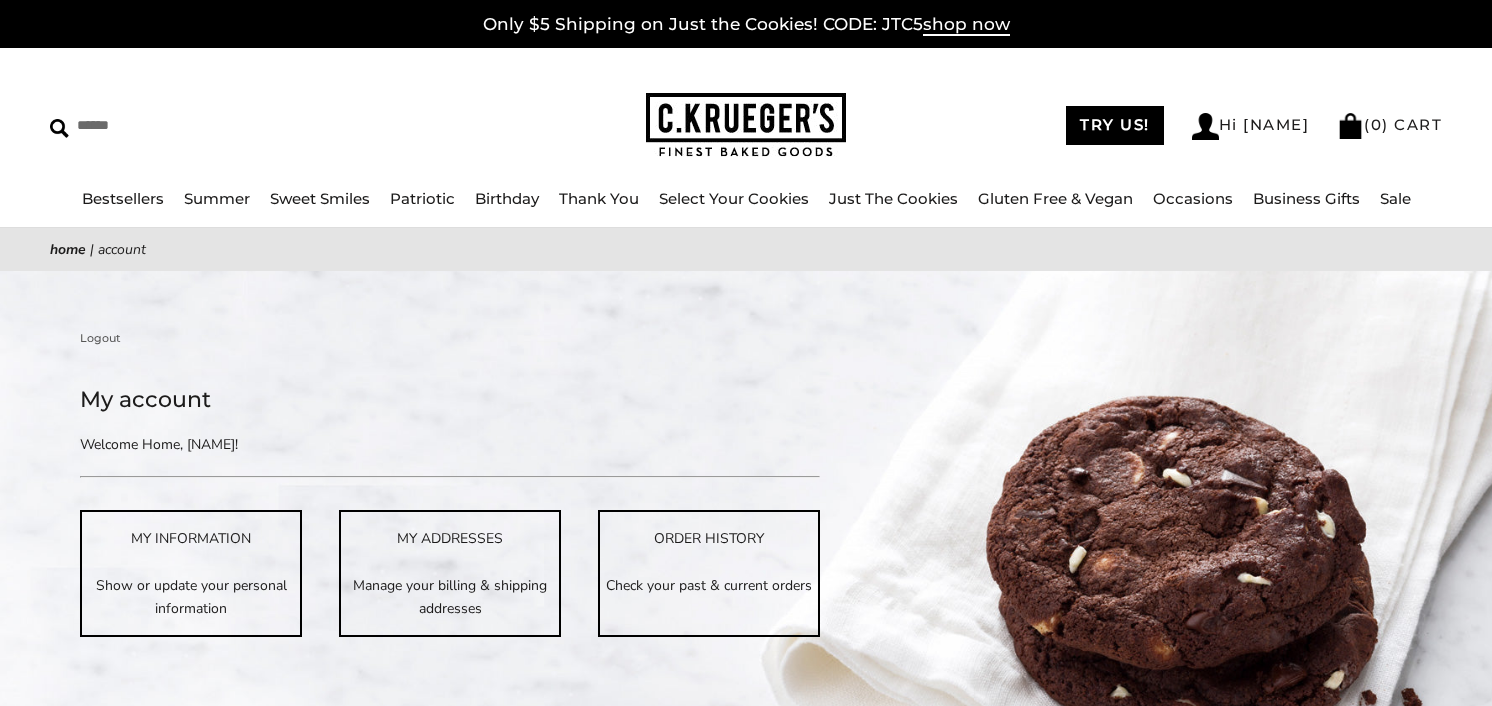 scroll, scrollTop: 0, scrollLeft: 0, axis: both 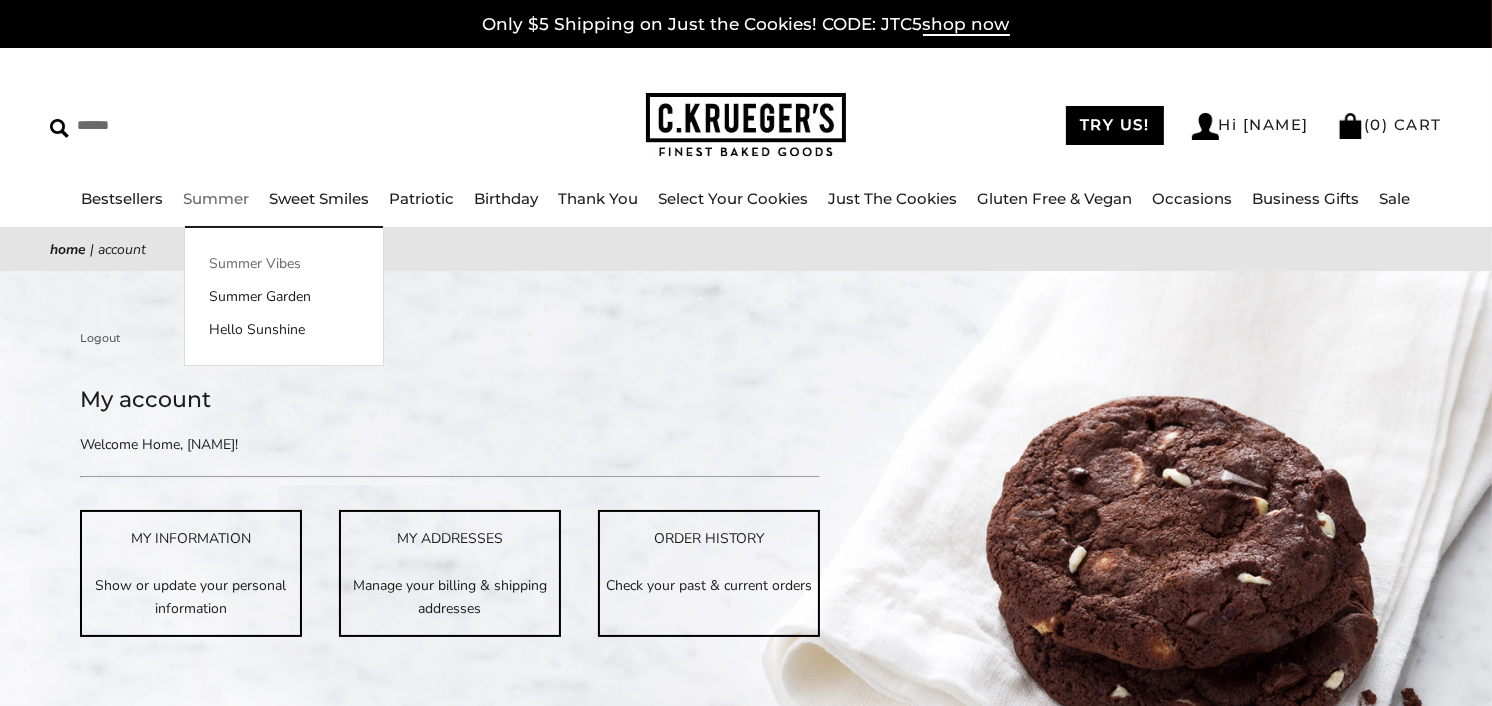 click on "Summer Vibes" at bounding box center [284, 263] 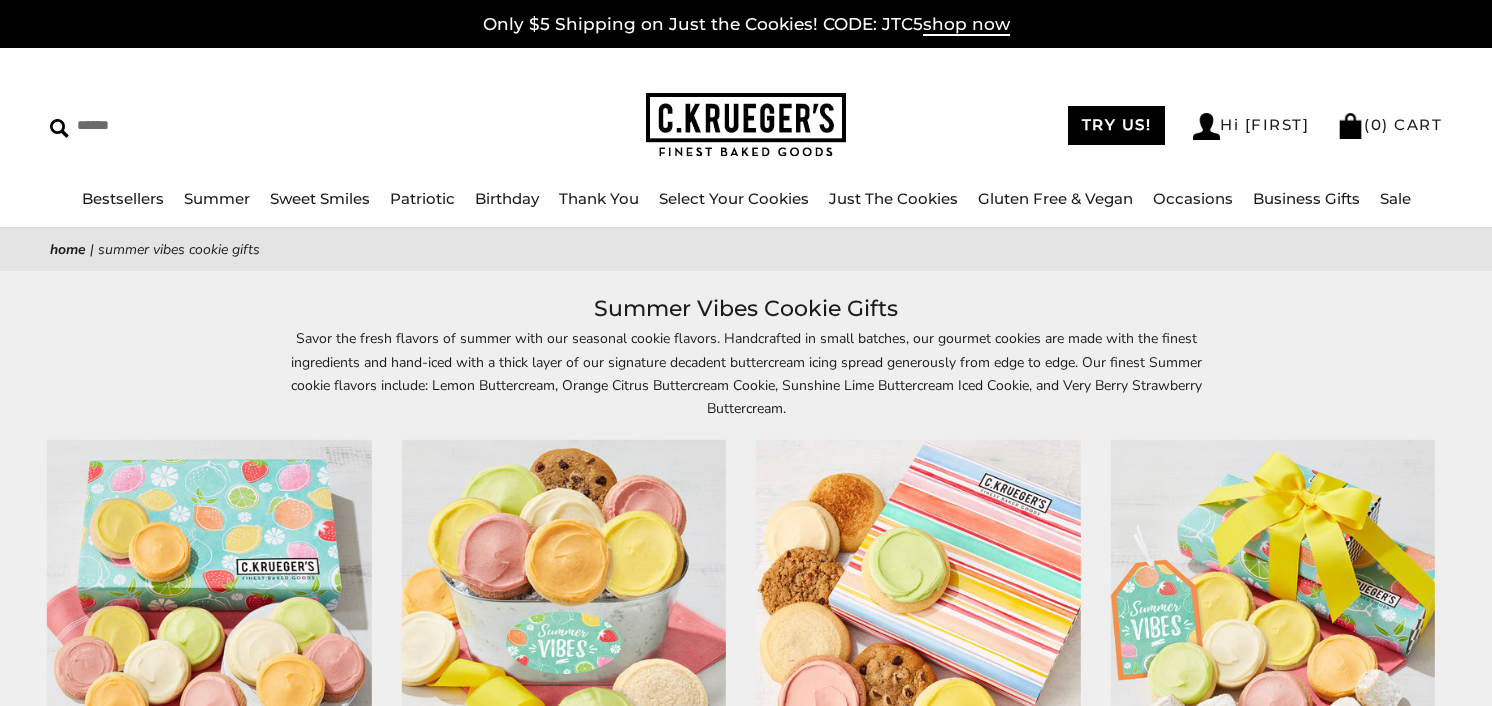 scroll, scrollTop: 0, scrollLeft: 0, axis: both 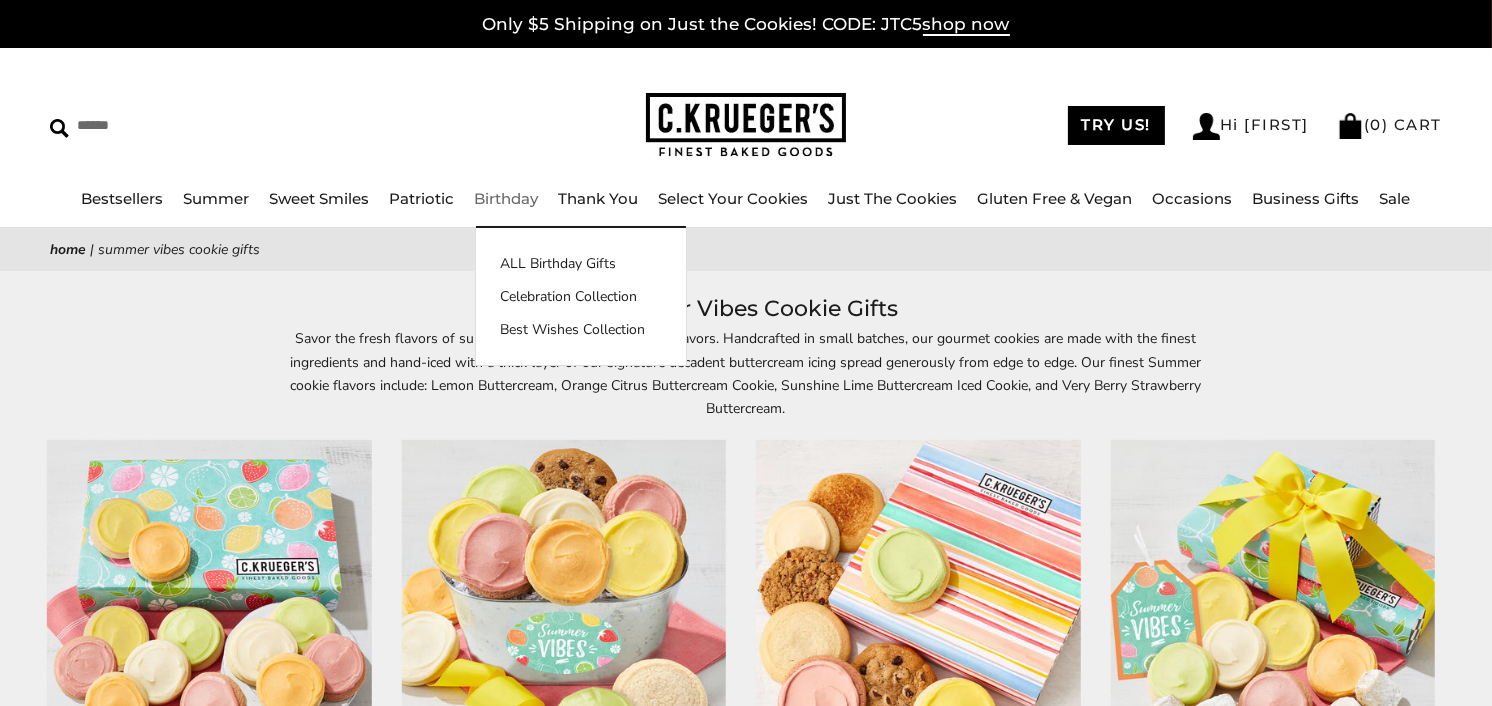 click on "Birthday" at bounding box center [507, 198] 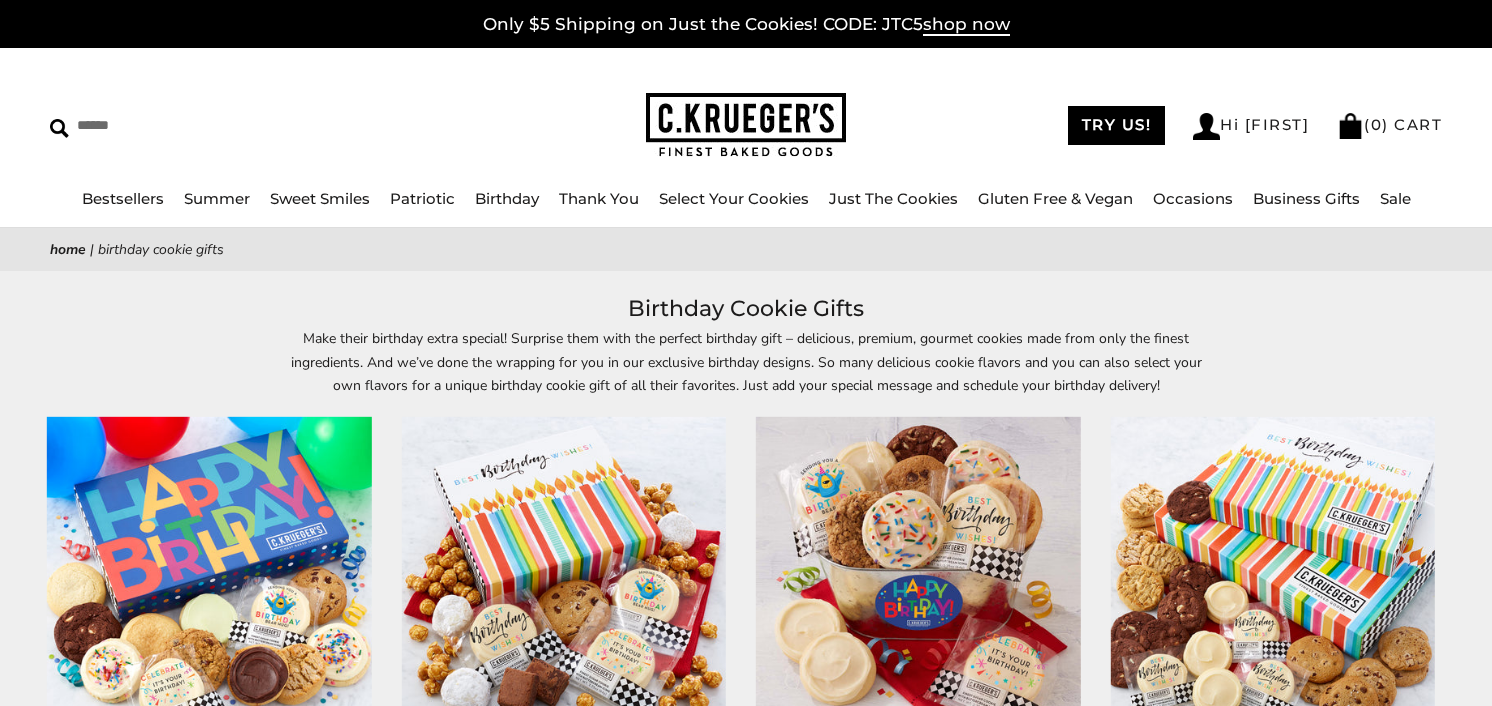 scroll, scrollTop: 0, scrollLeft: 0, axis: both 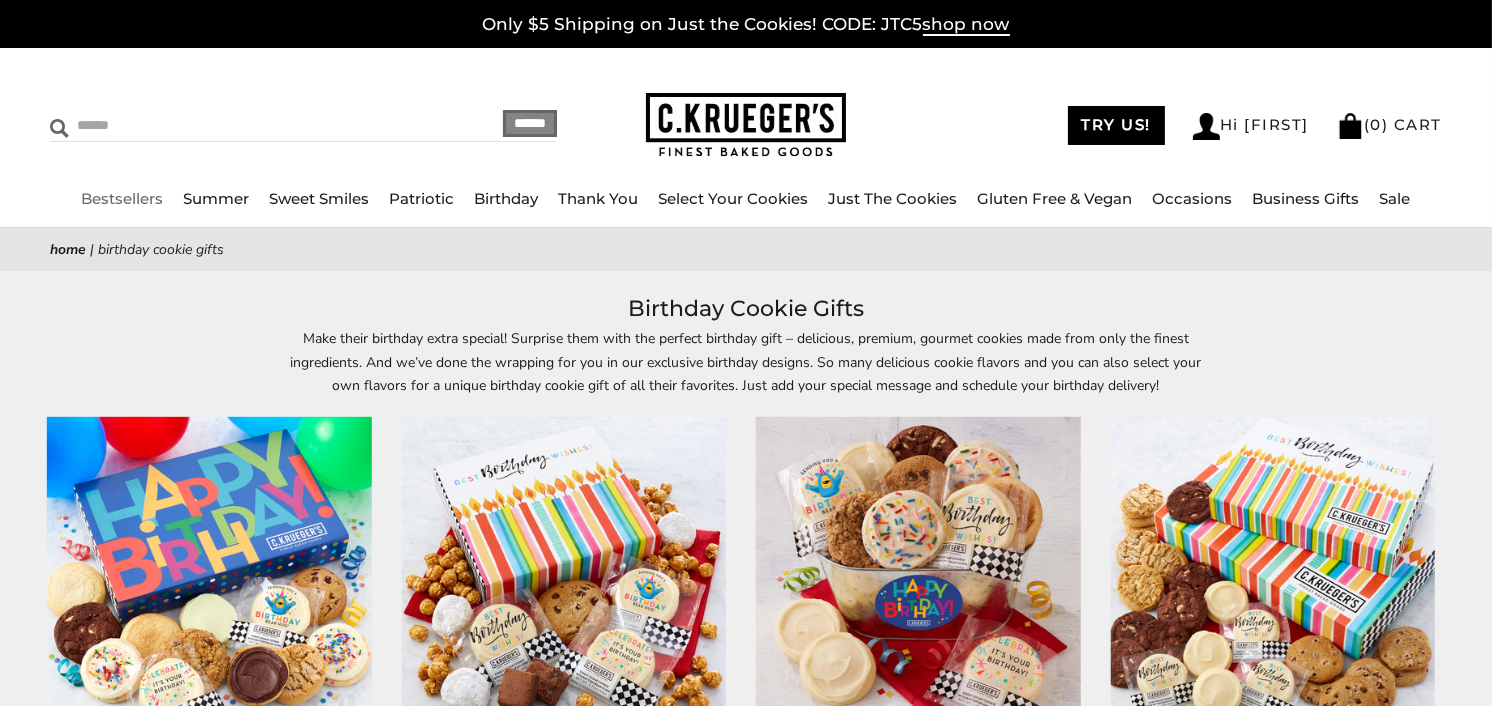 click at bounding box center (214, 125) 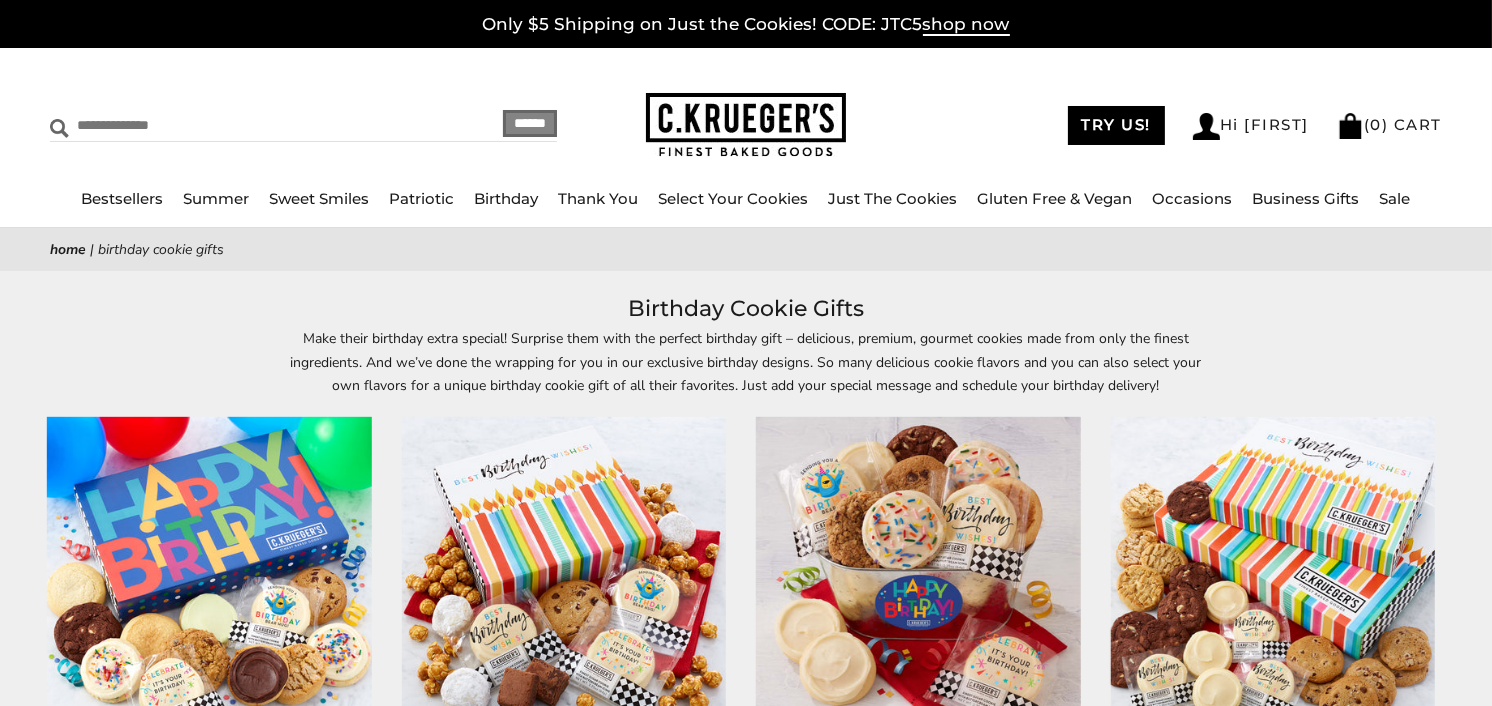 type on "**********" 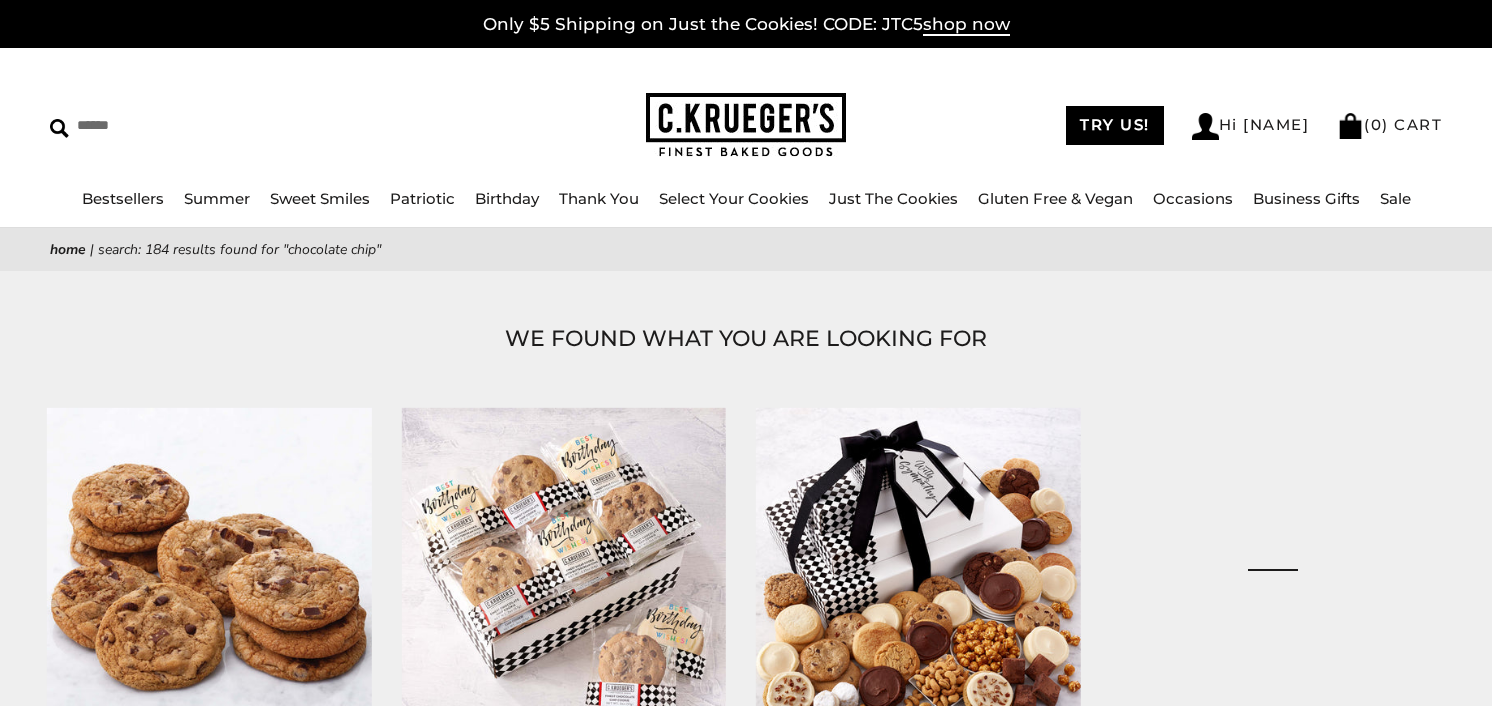 scroll, scrollTop: 0, scrollLeft: 0, axis: both 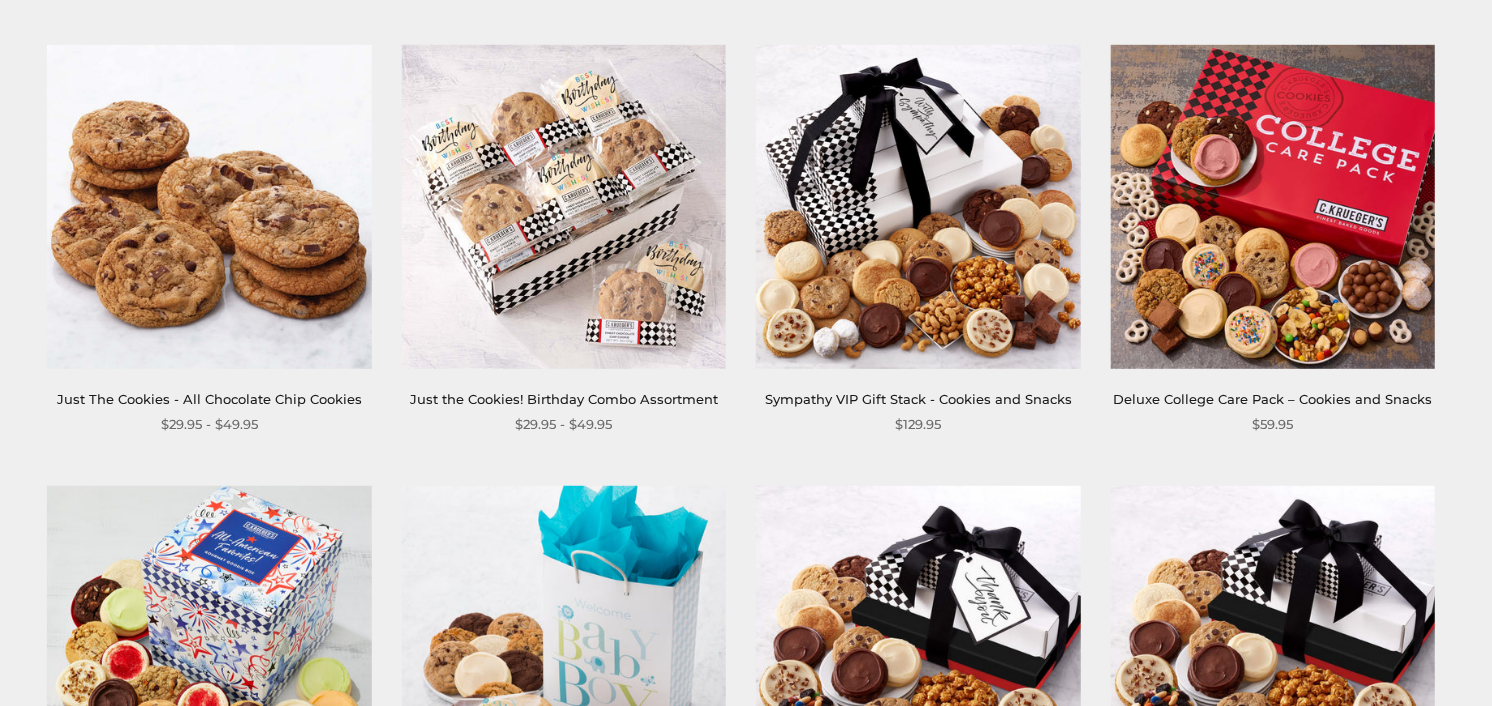 click at bounding box center (564, 206) 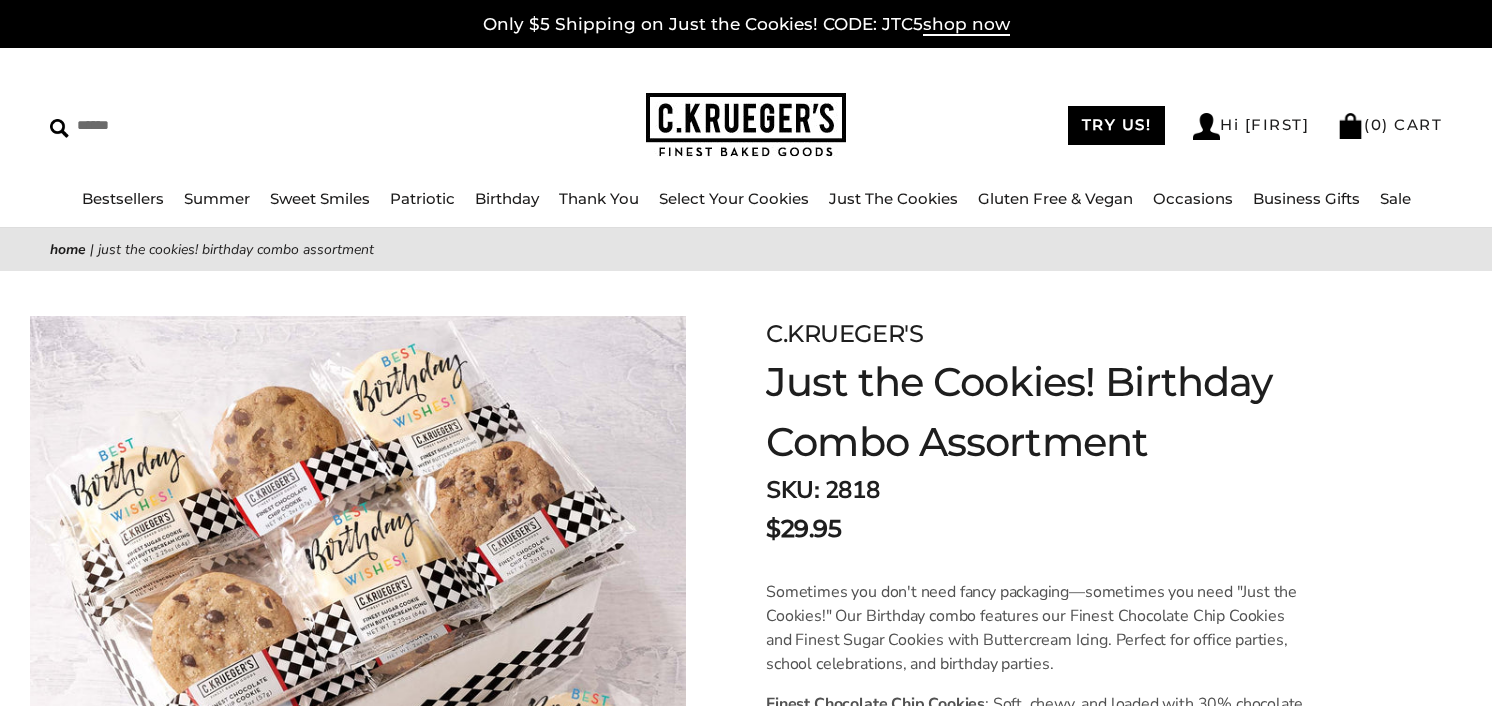 scroll, scrollTop: 0, scrollLeft: 0, axis: both 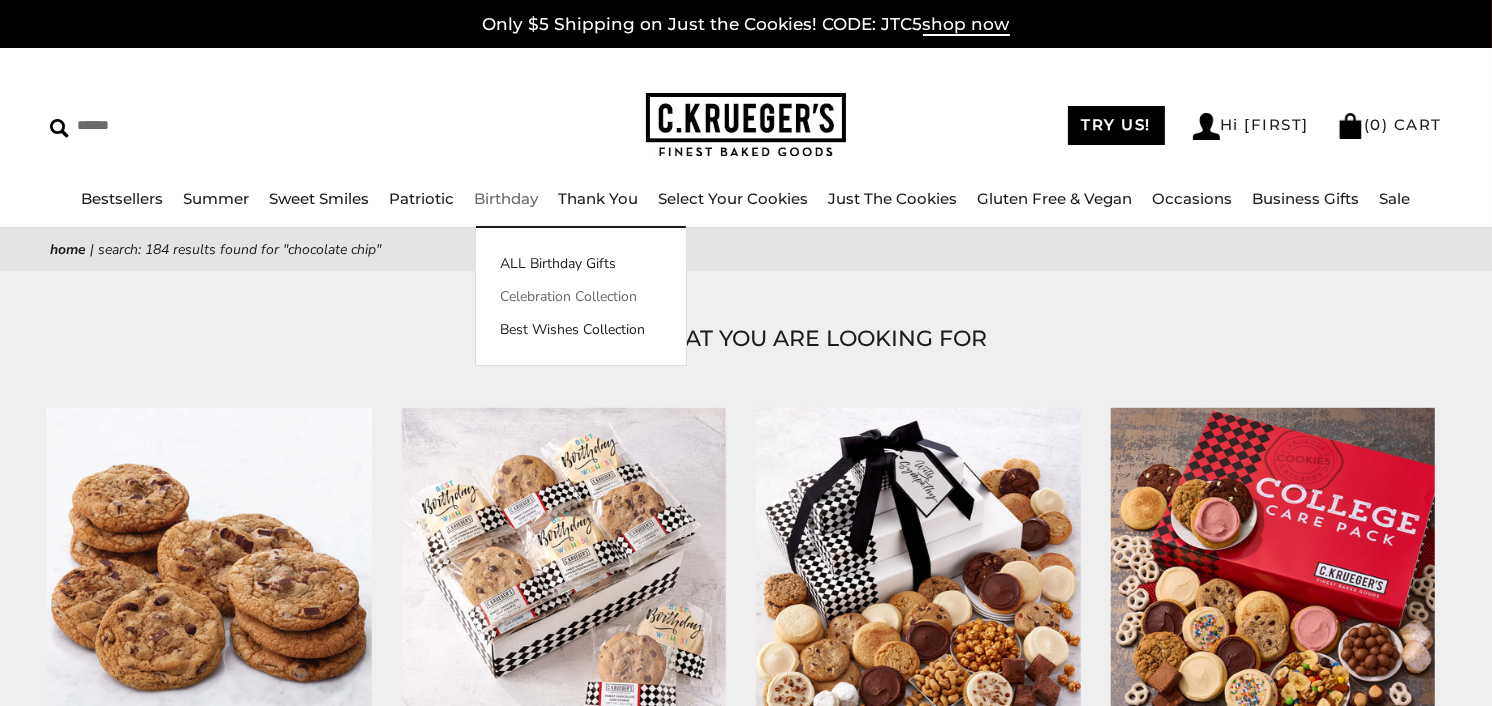 click on "Celebration Collection" at bounding box center (581, 296) 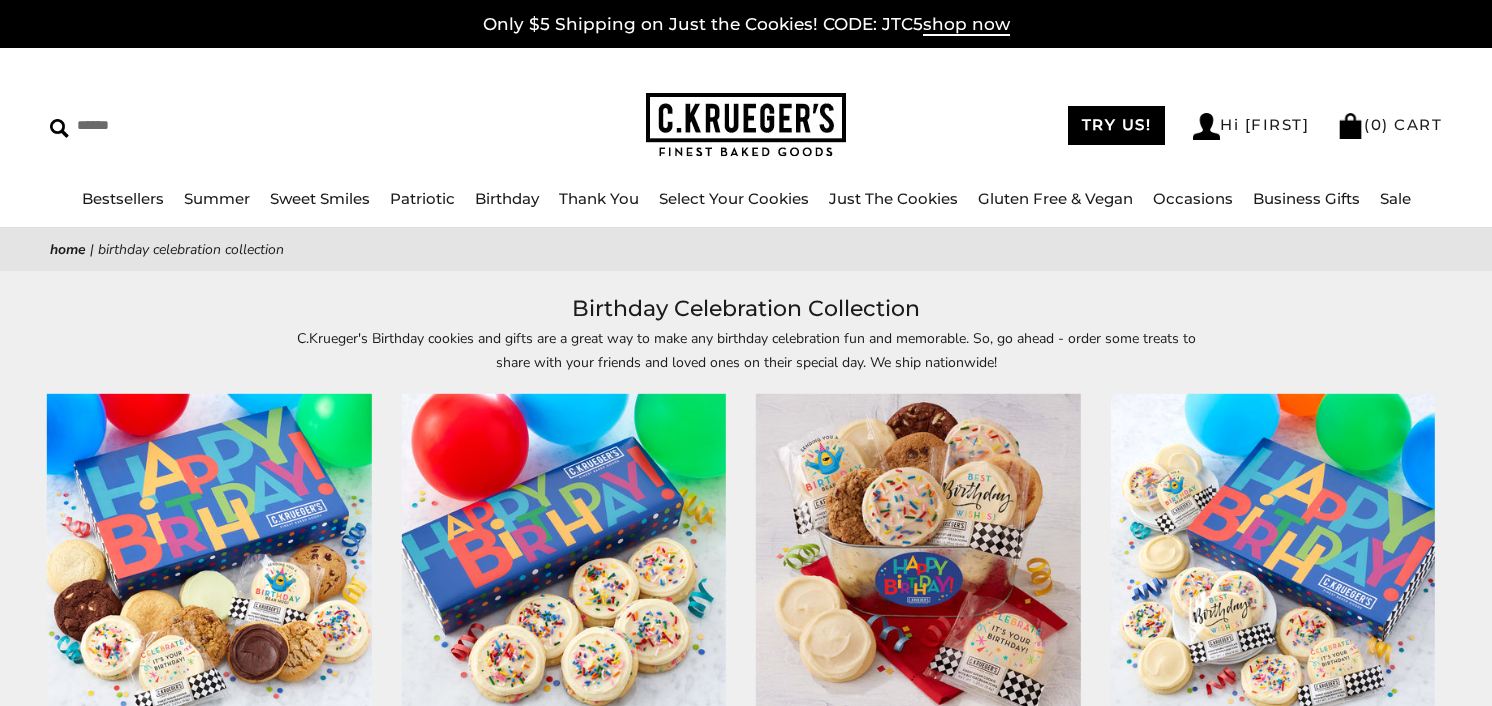 scroll, scrollTop: 0, scrollLeft: 0, axis: both 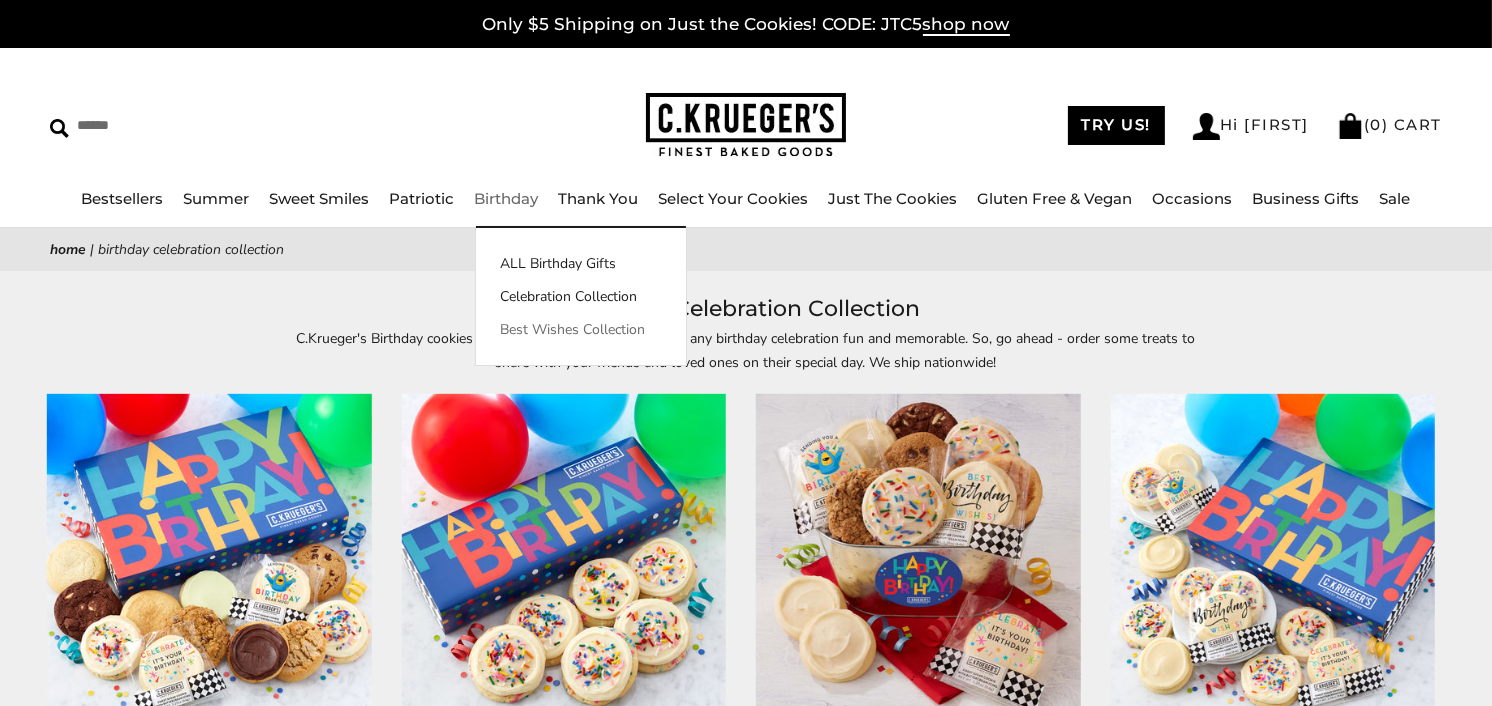 click on "Best Wishes Collection" at bounding box center [581, 329] 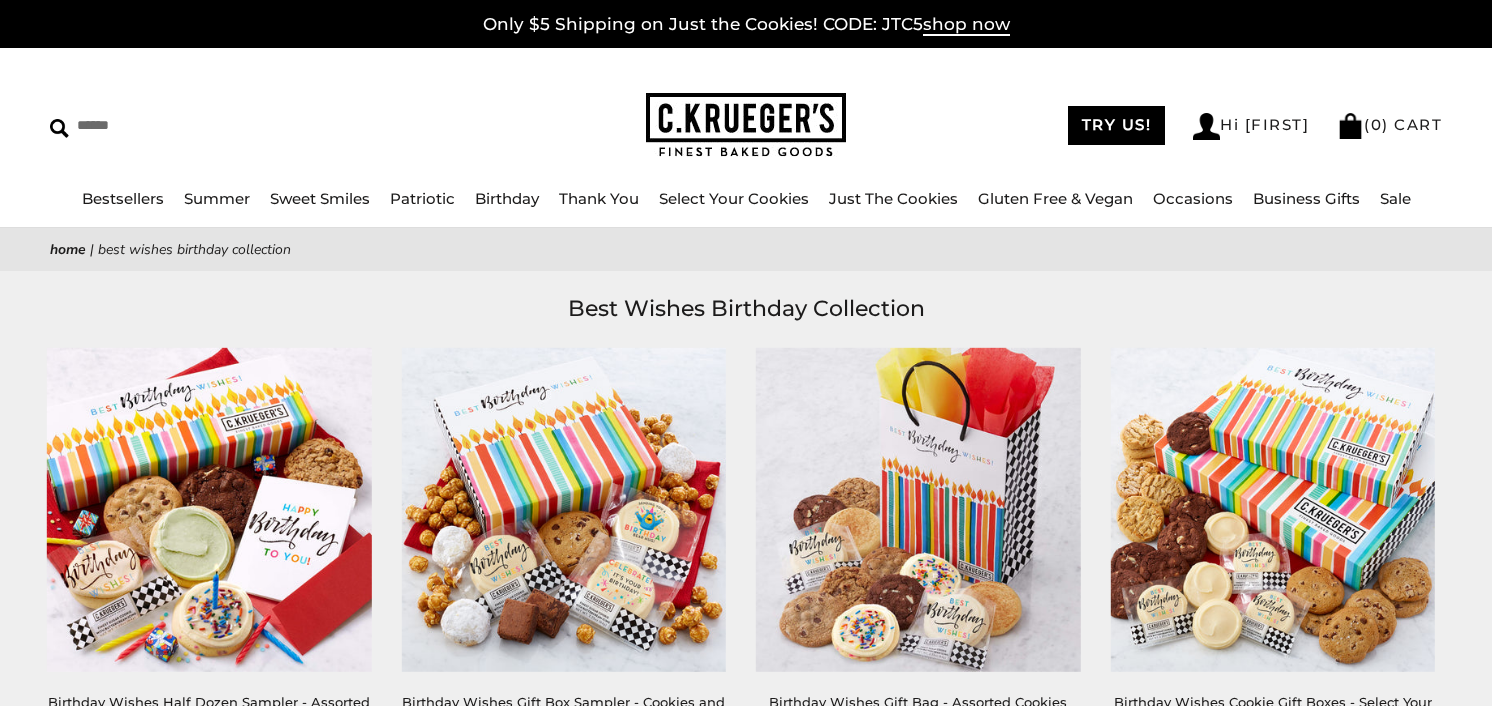 scroll, scrollTop: 0, scrollLeft: 0, axis: both 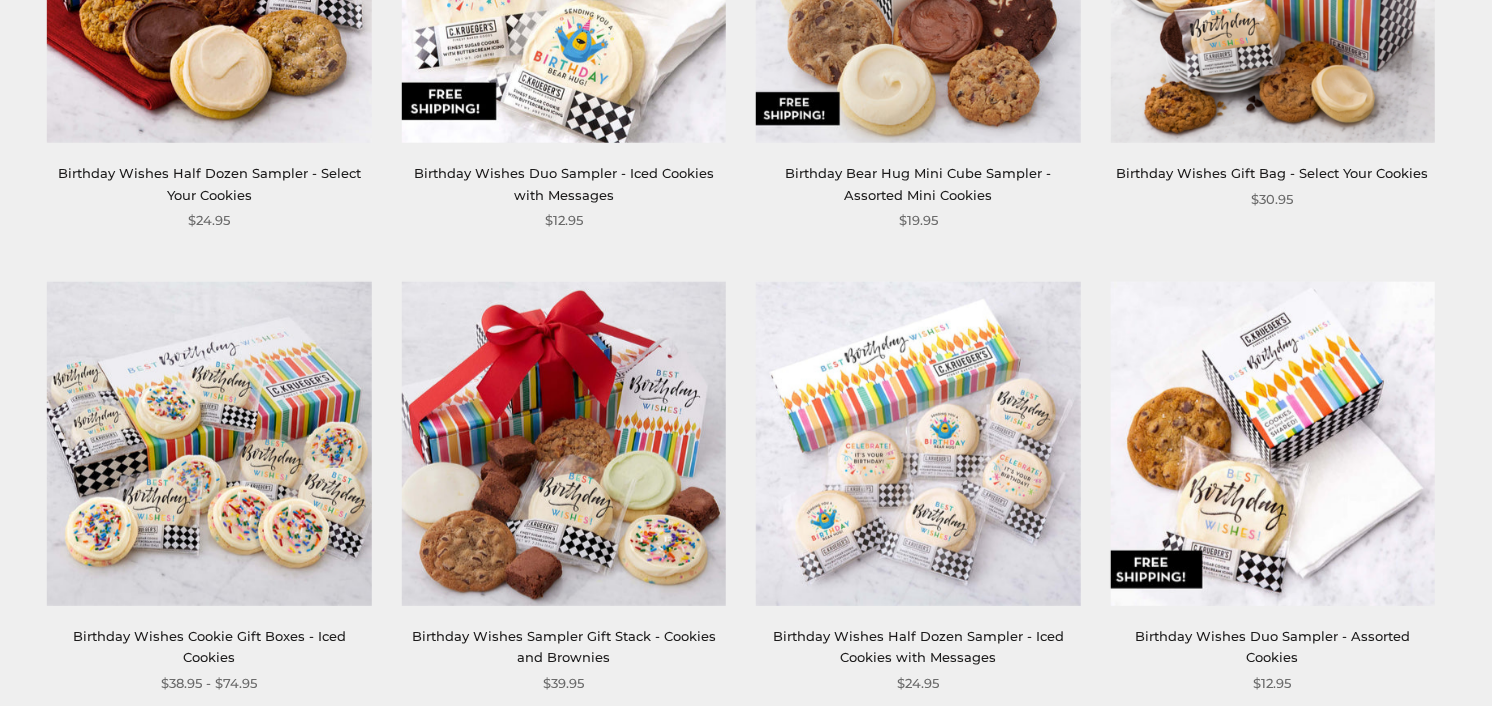 click at bounding box center (564, 443) 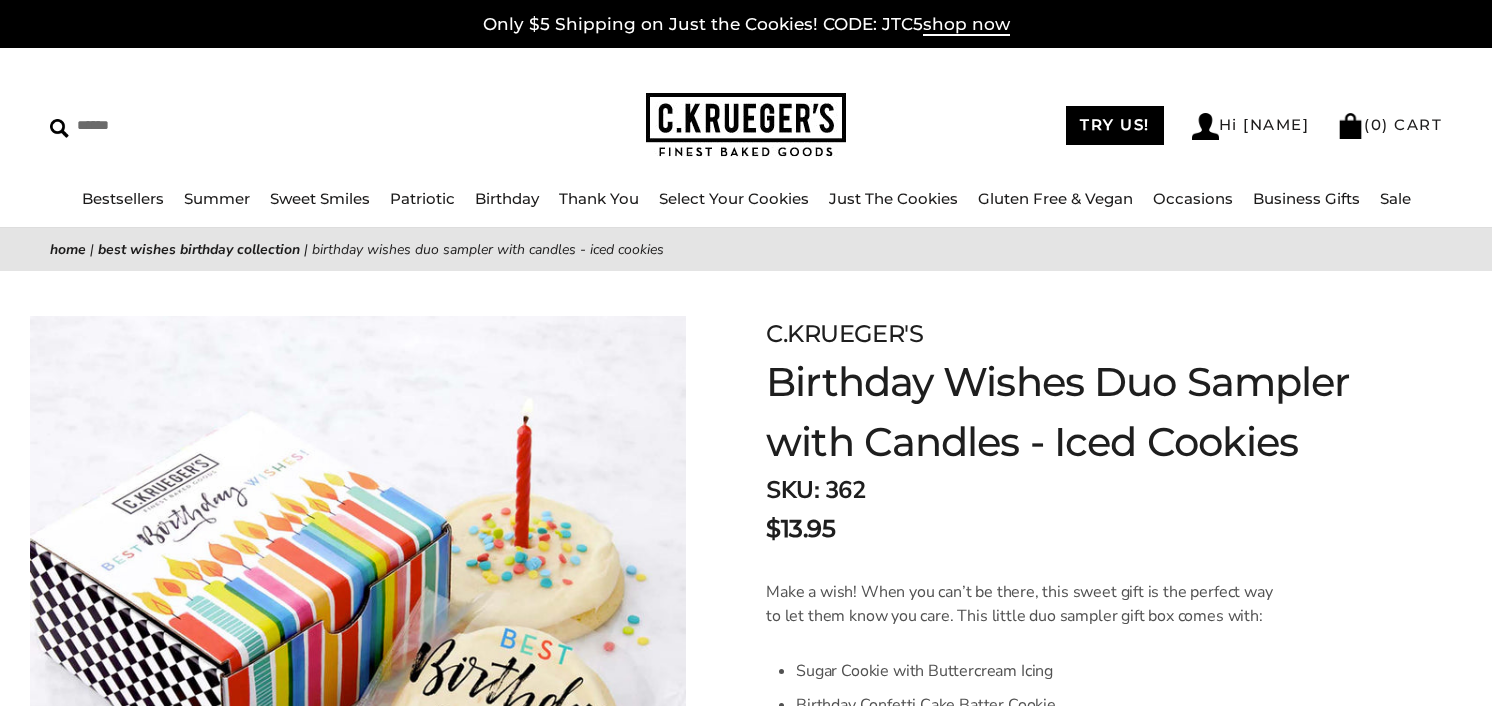 scroll, scrollTop: 0, scrollLeft: 0, axis: both 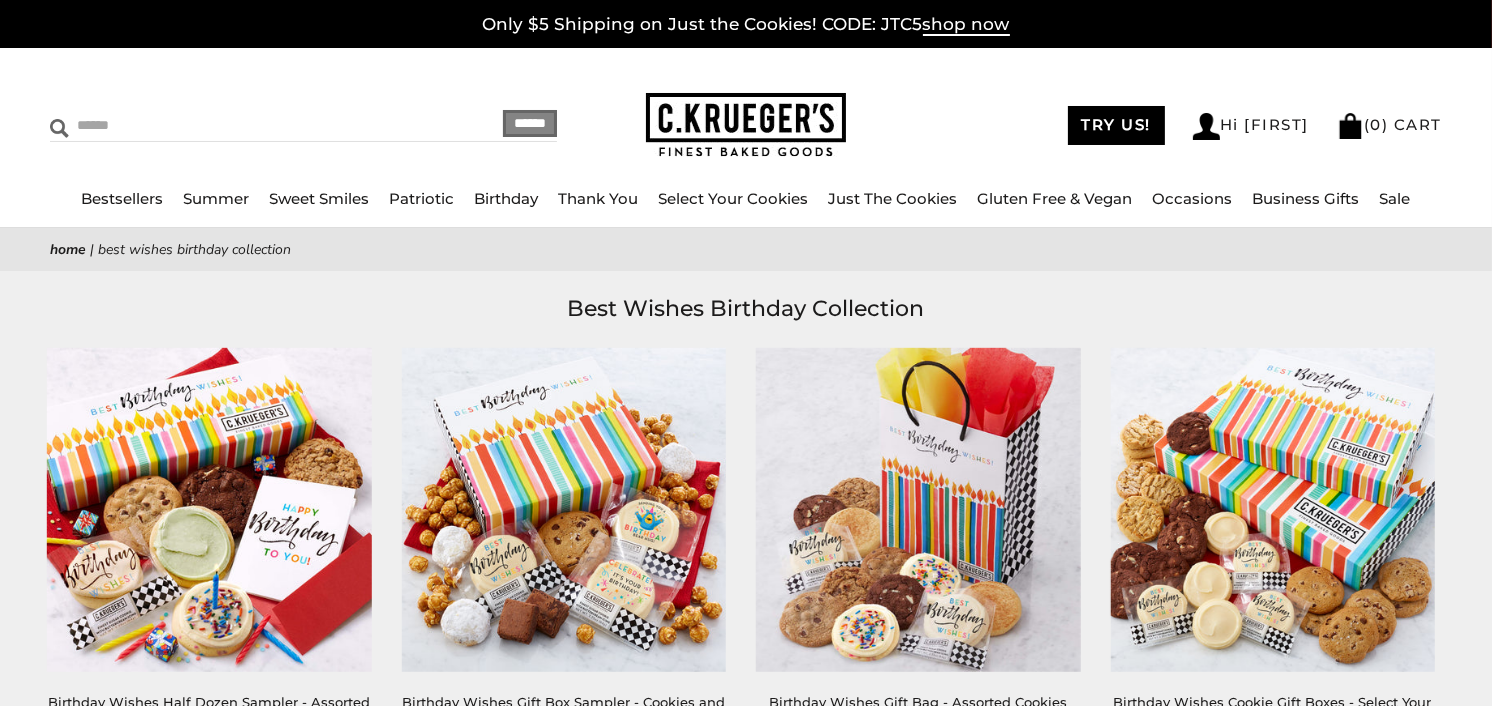 click at bounding box center [214, 125] 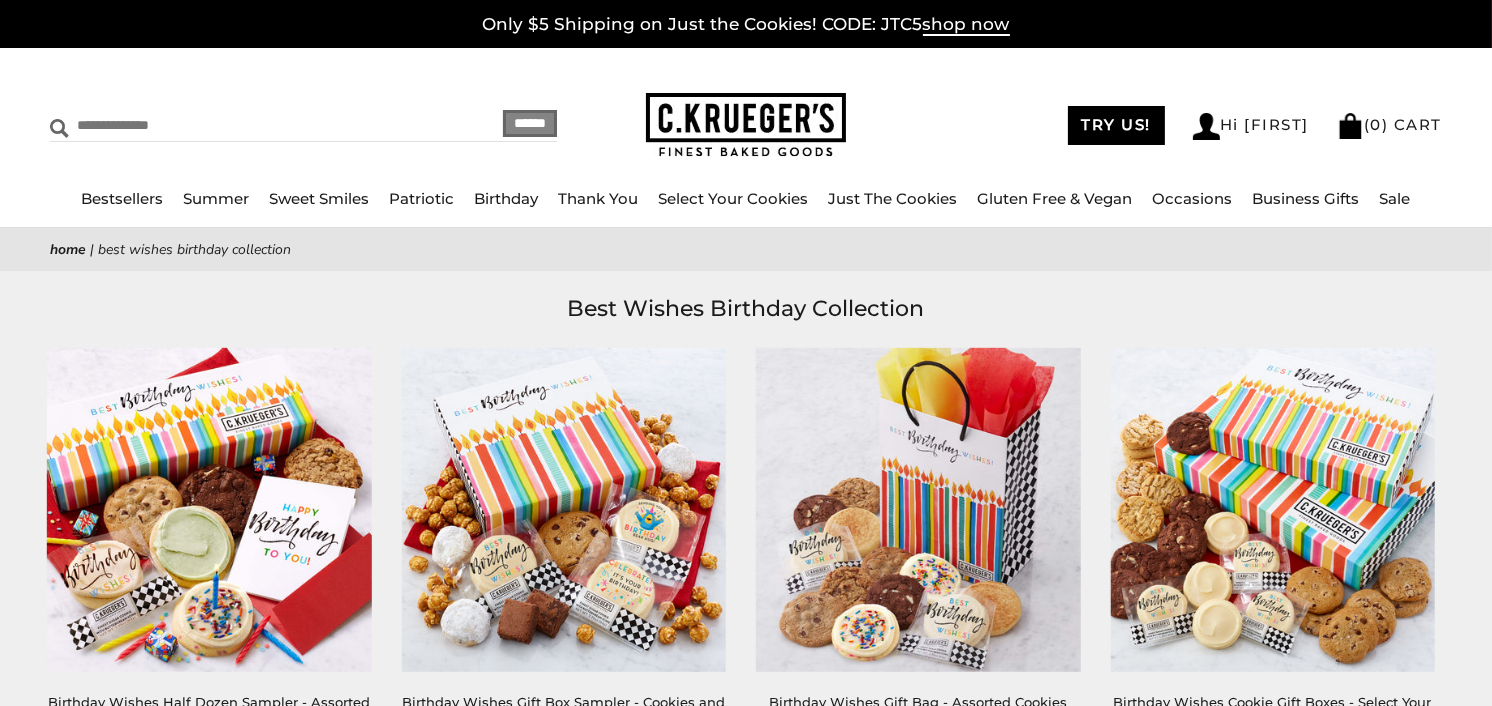 type on "**********" 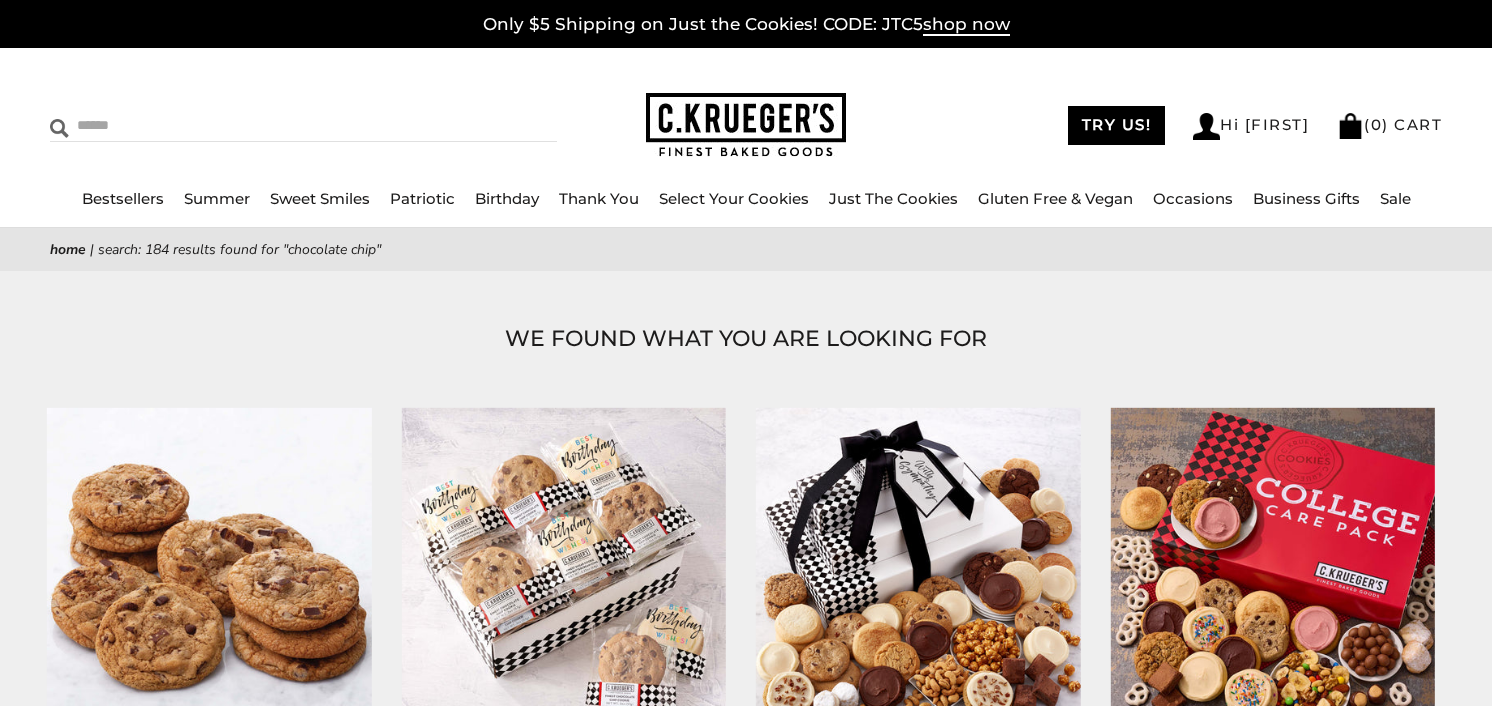 scroll, scrollTop: 0, scrollLeft: 0, axis: both 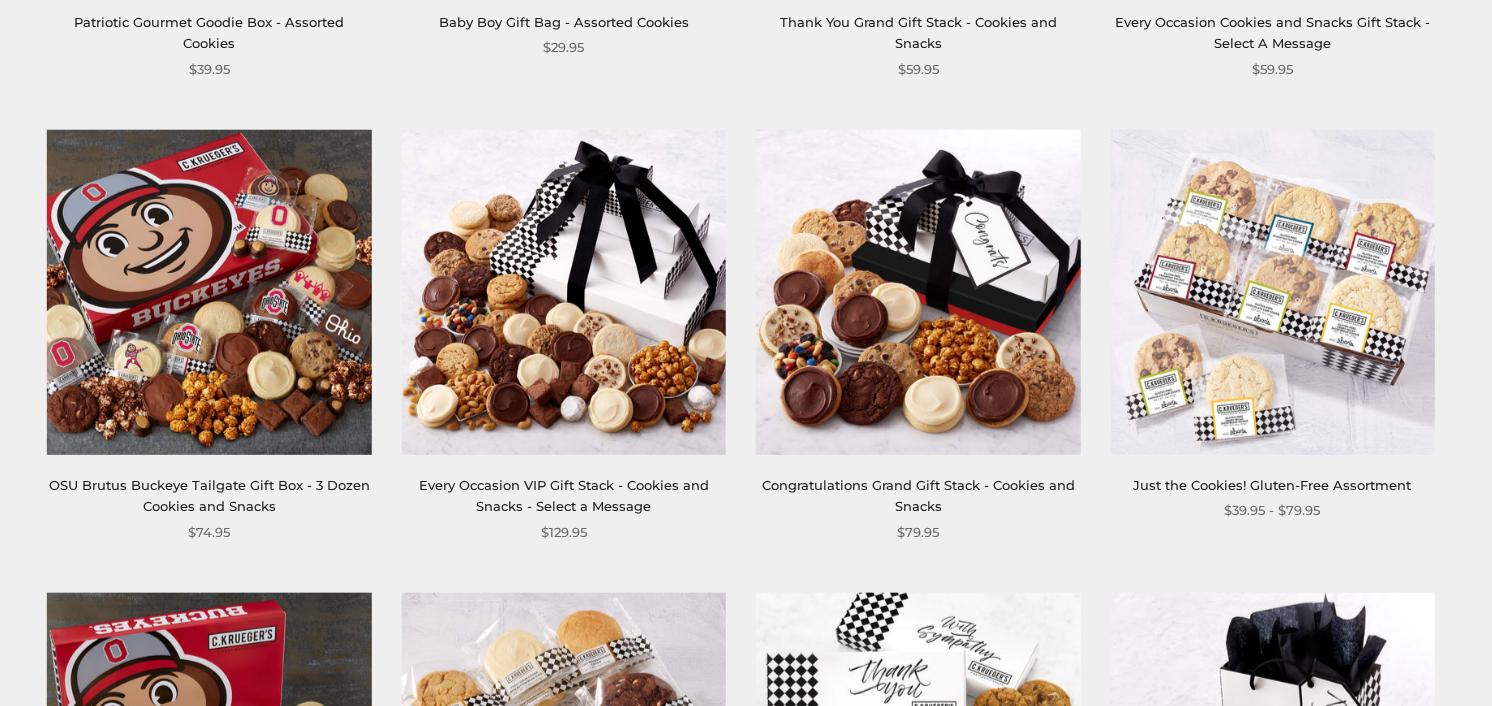click at bounding box center (1272, 292) 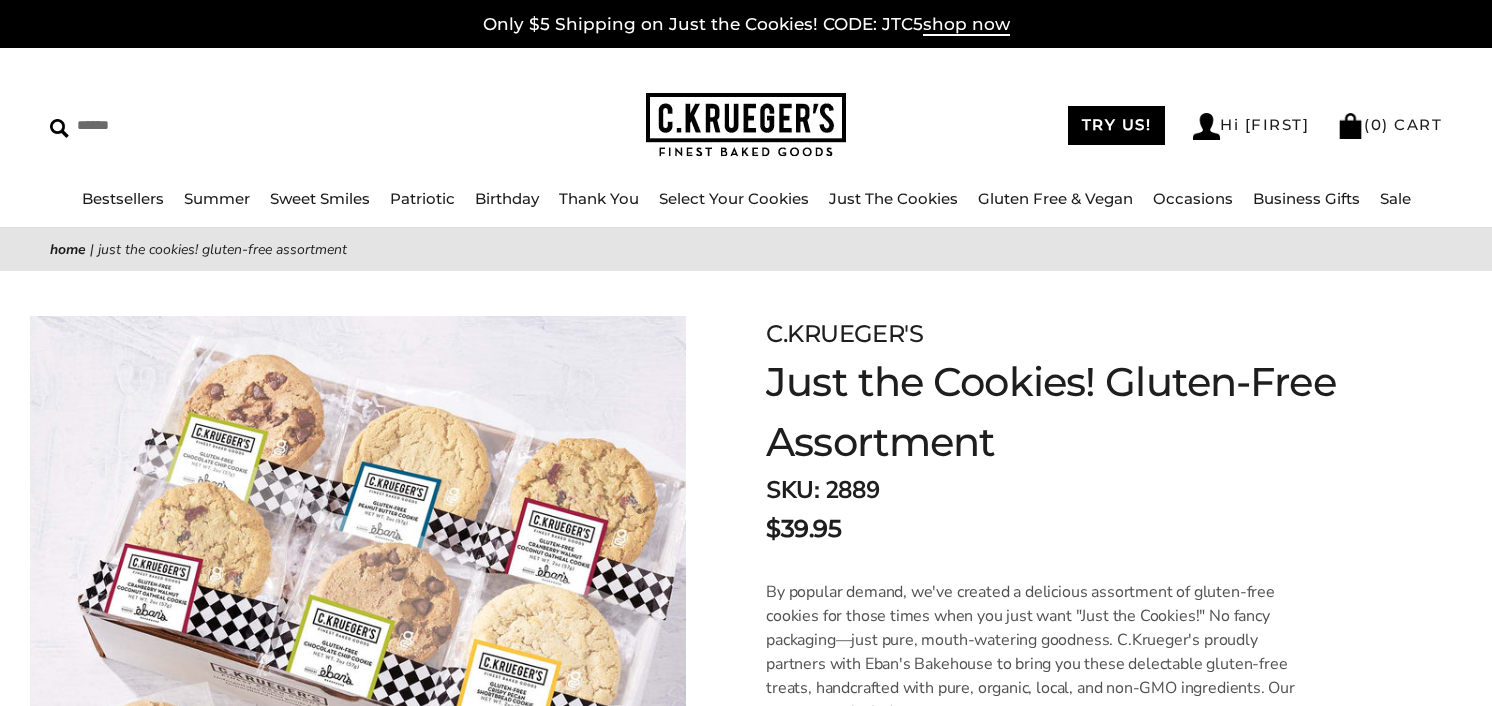 scroll, scrollTop: 0, scrollLeft: 0, axis: both 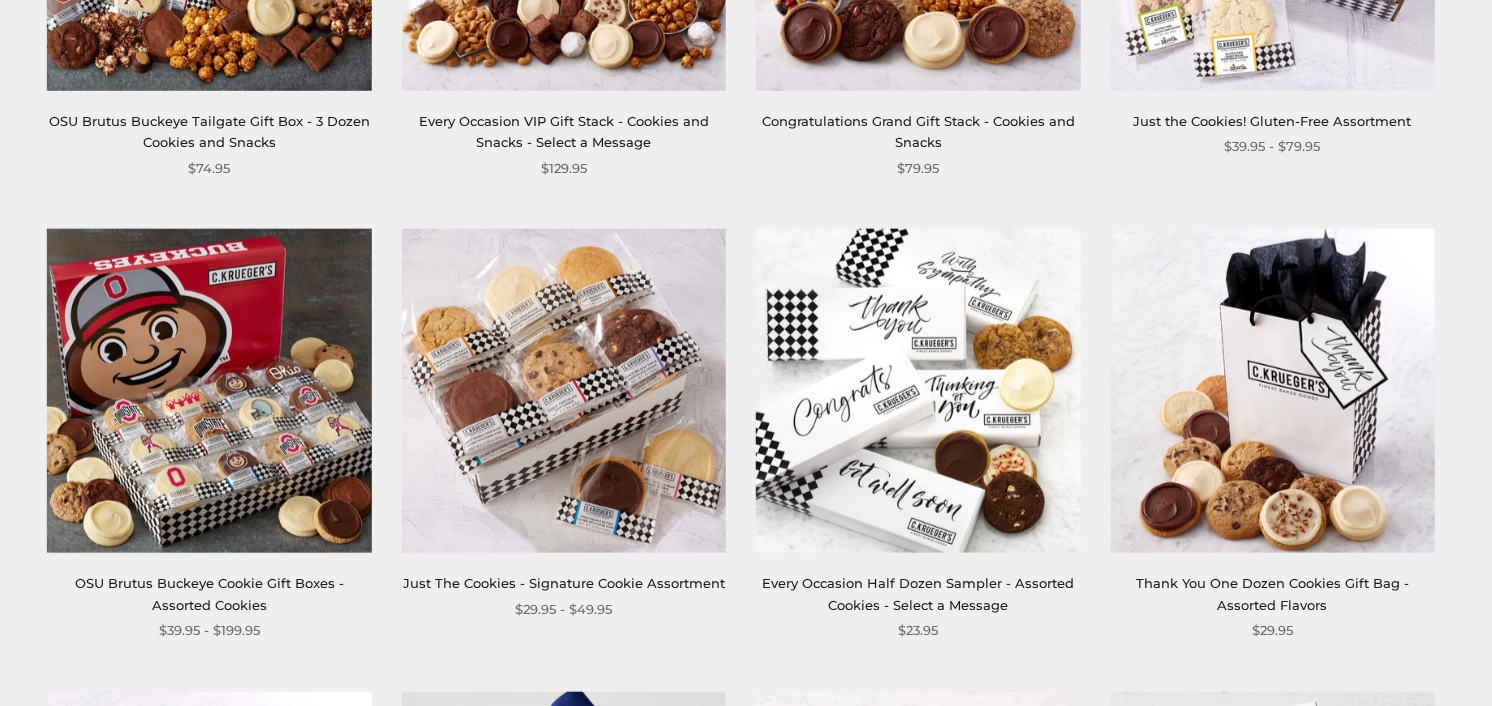 click at bounding box center [209, 391] 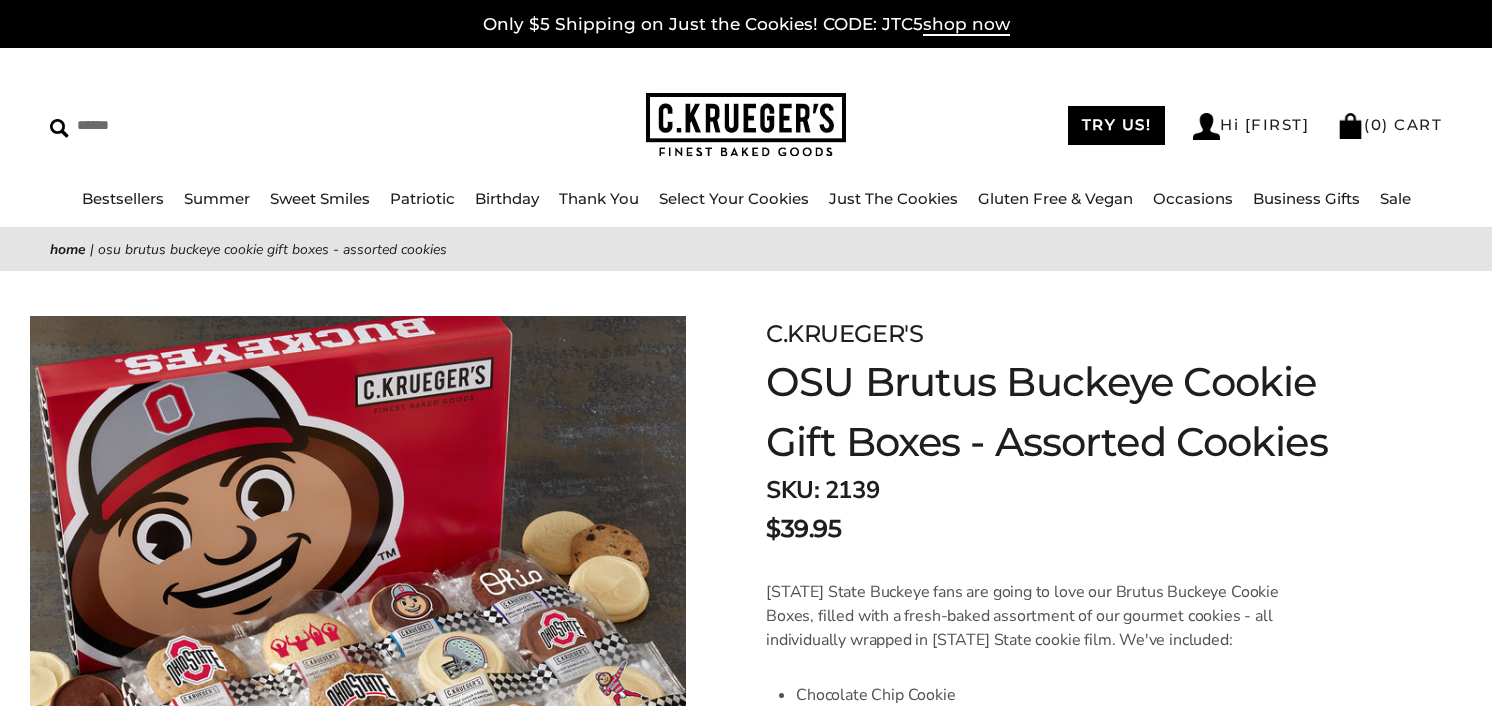 scroll, scrollTop: 0, scrollLeft: 0, axis: both 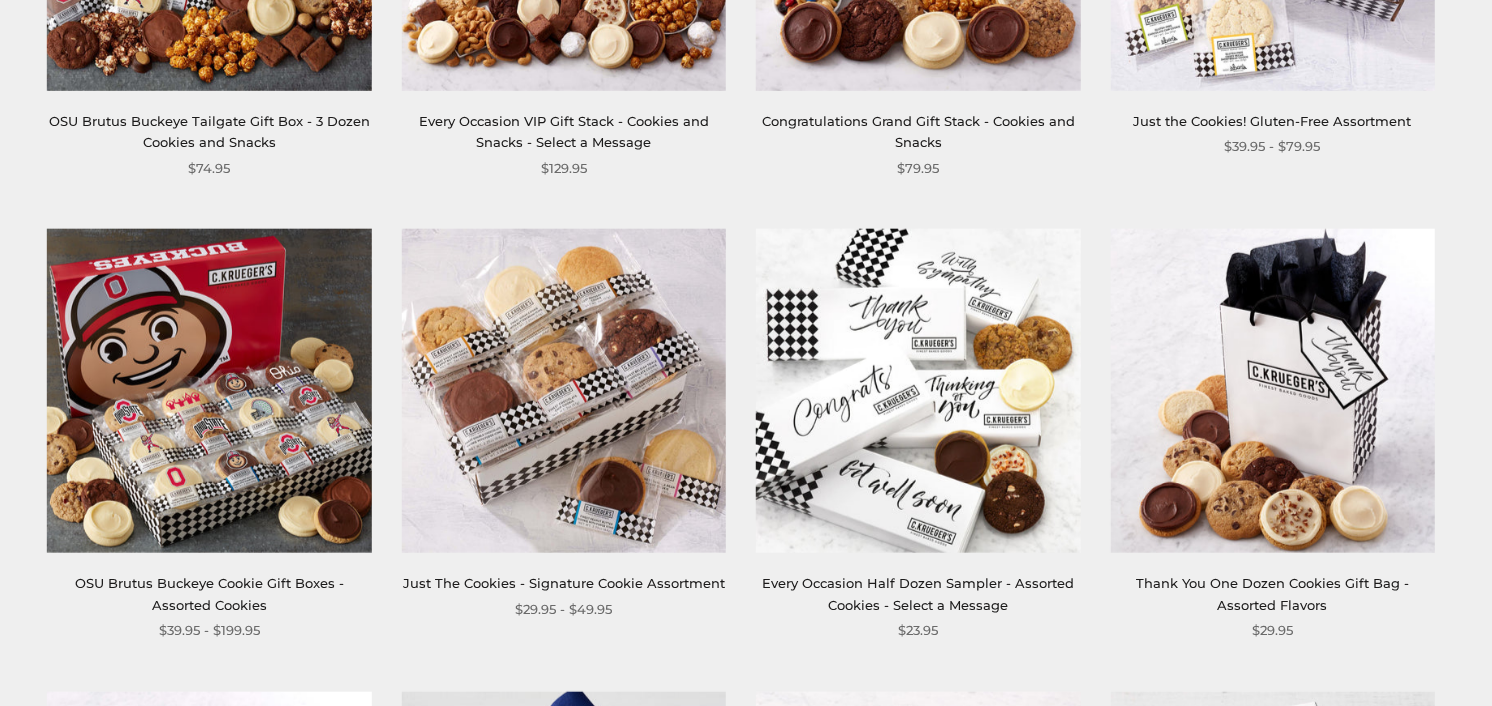 click at bounding box center (564, 391) 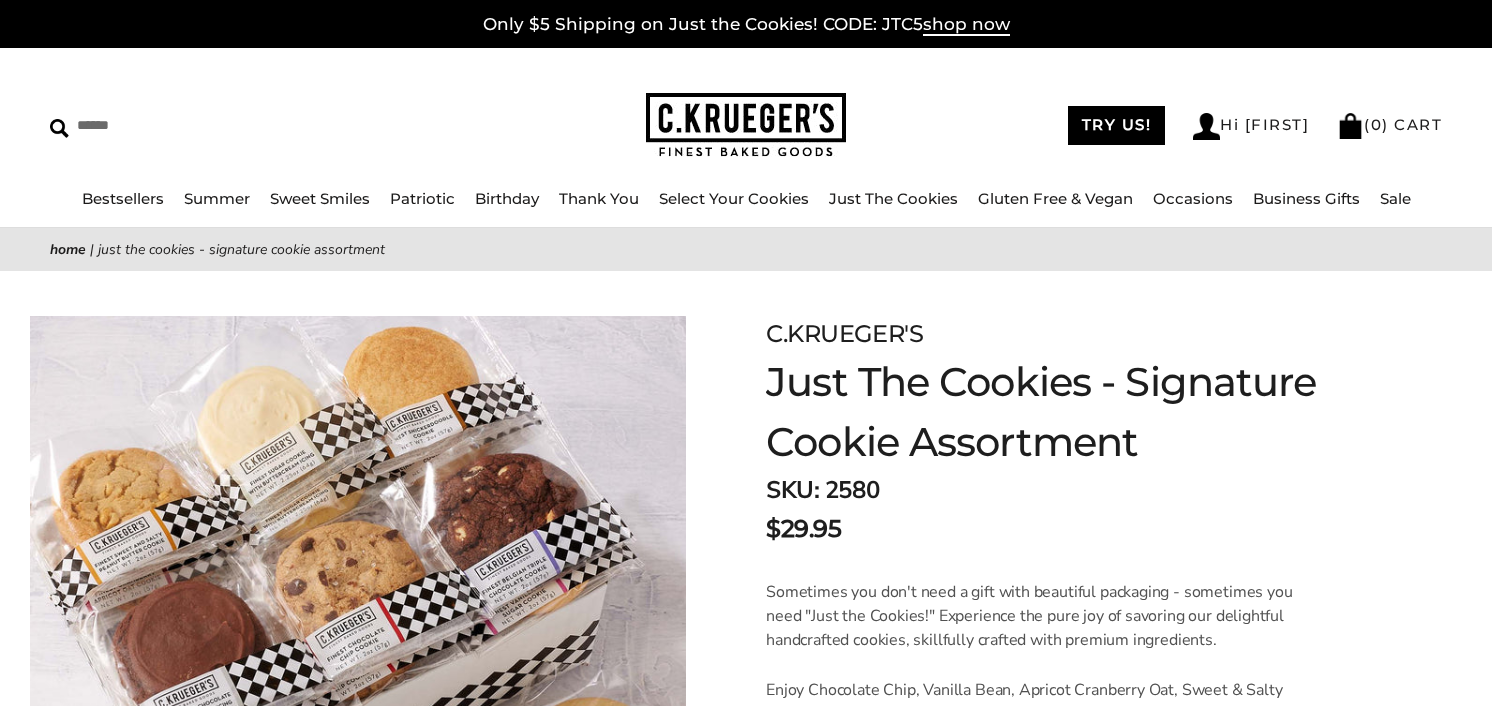 scroll, scrollTop: 0, scrollLeft: 0, axis: both 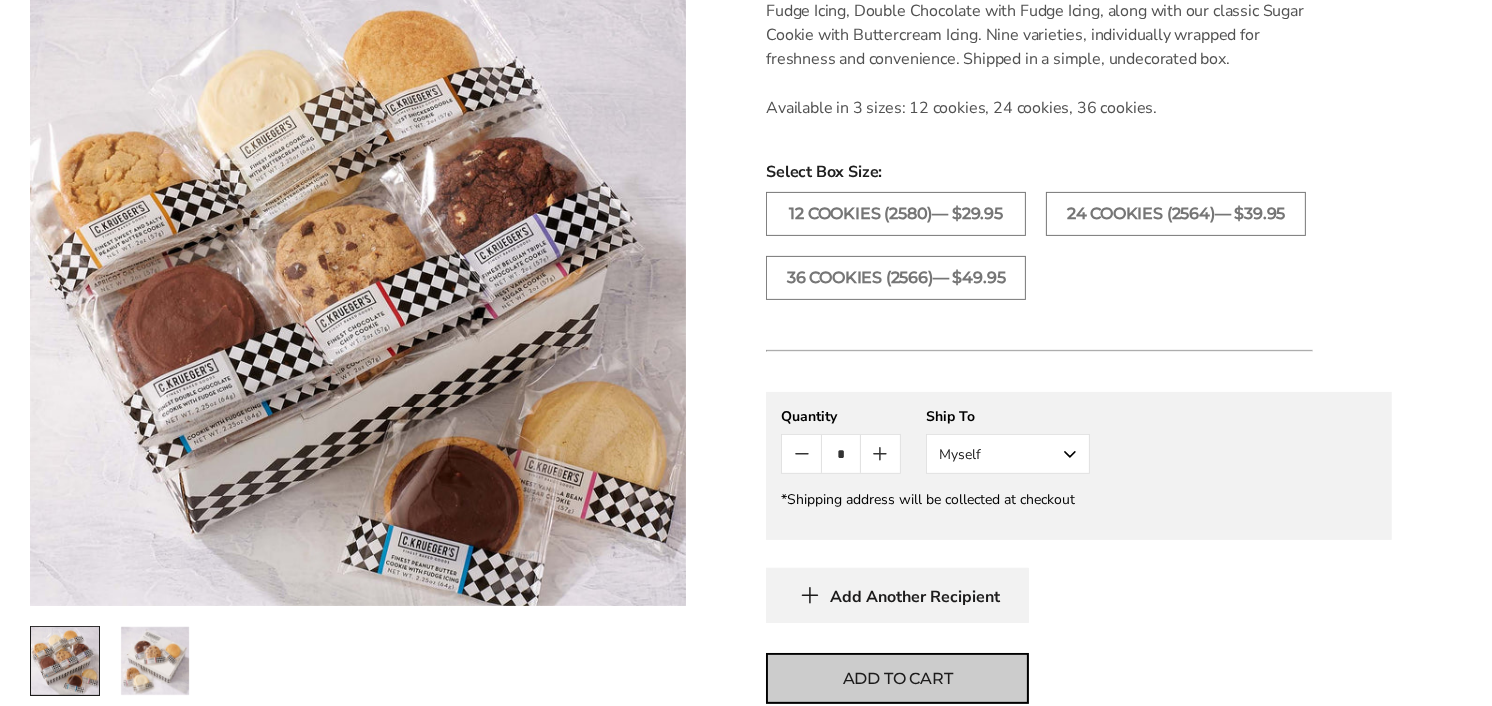 click on "Add to cart" at bounding box center [898, 679] 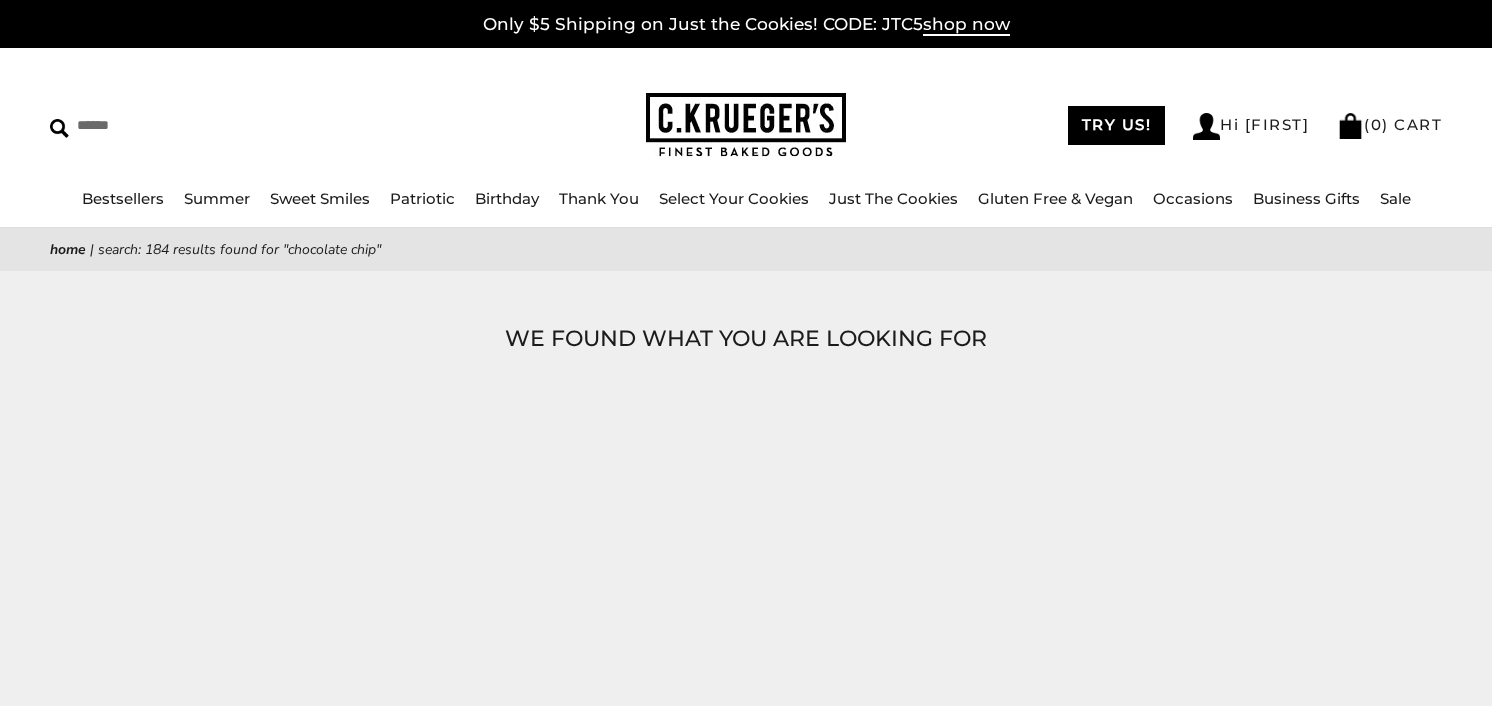 scroll, scrollTop: 1545, scrollLeft: 0, axis: vertical 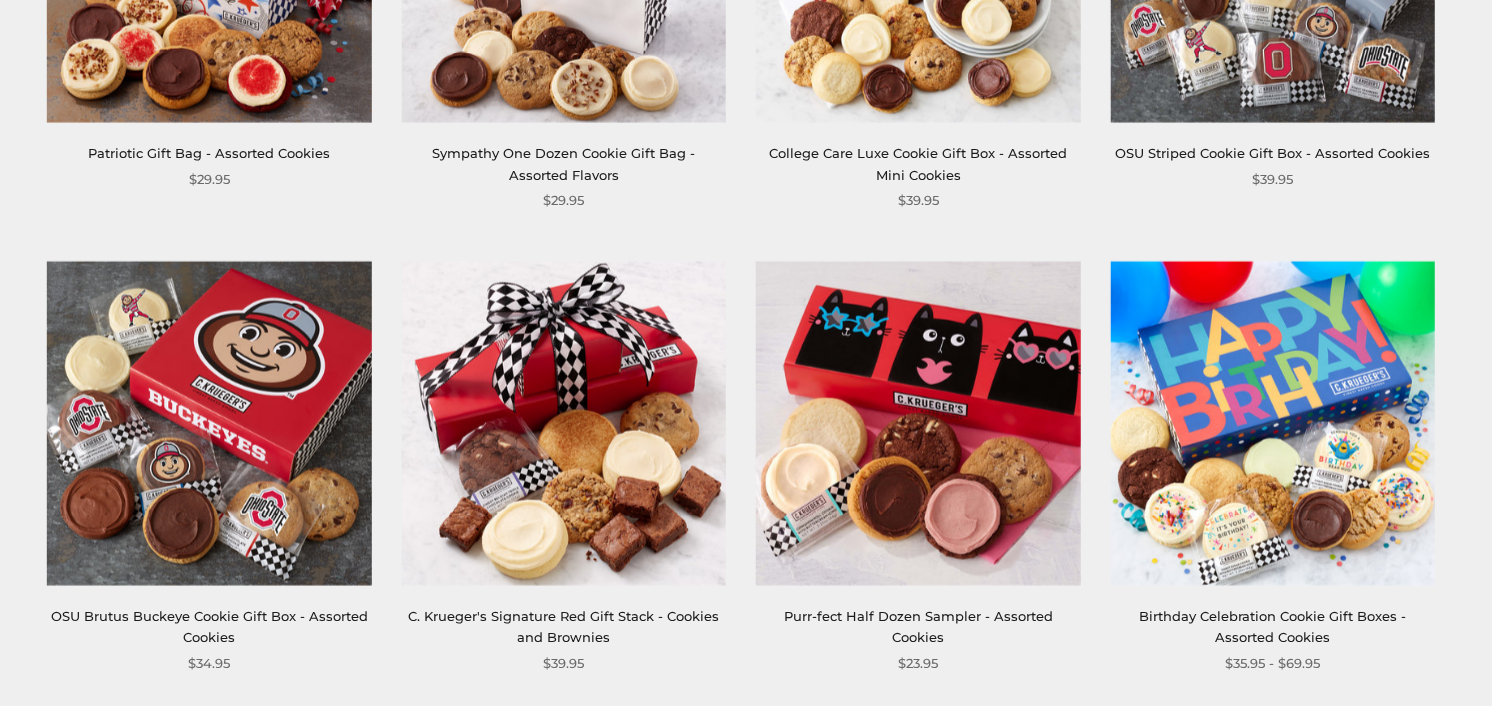 click at bounding box center (1272, 424) 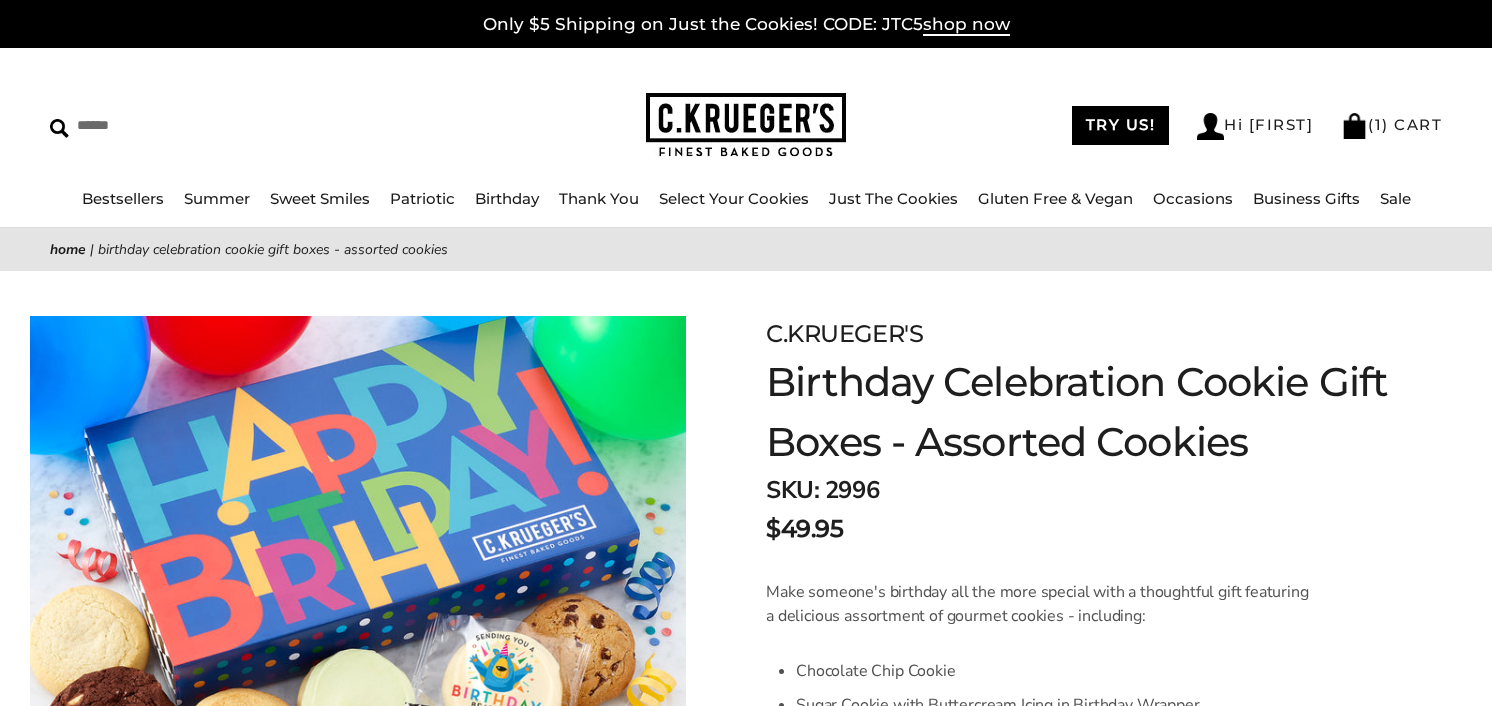 scroll, scrollTop: 0, scrollLeft: 0, axis: both 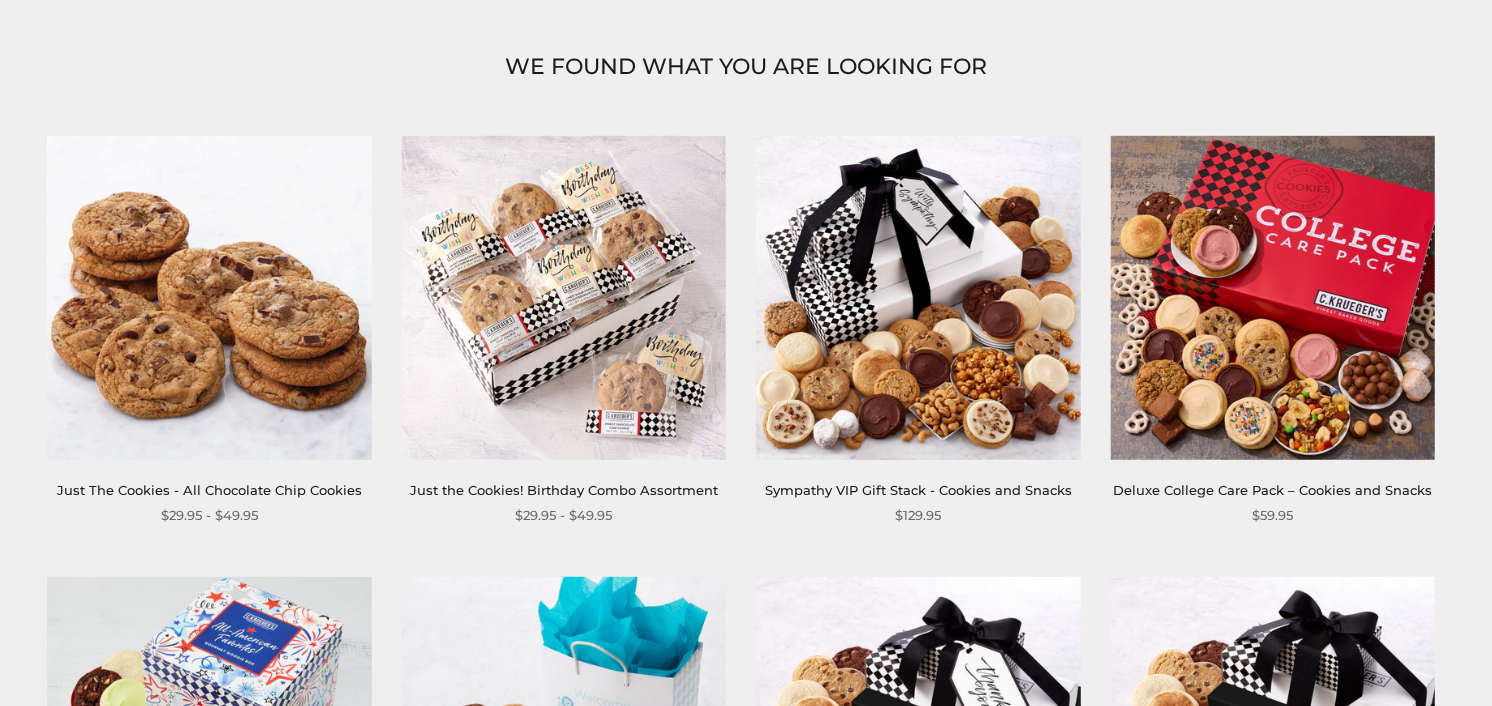 click at bounding box center [209, 297] 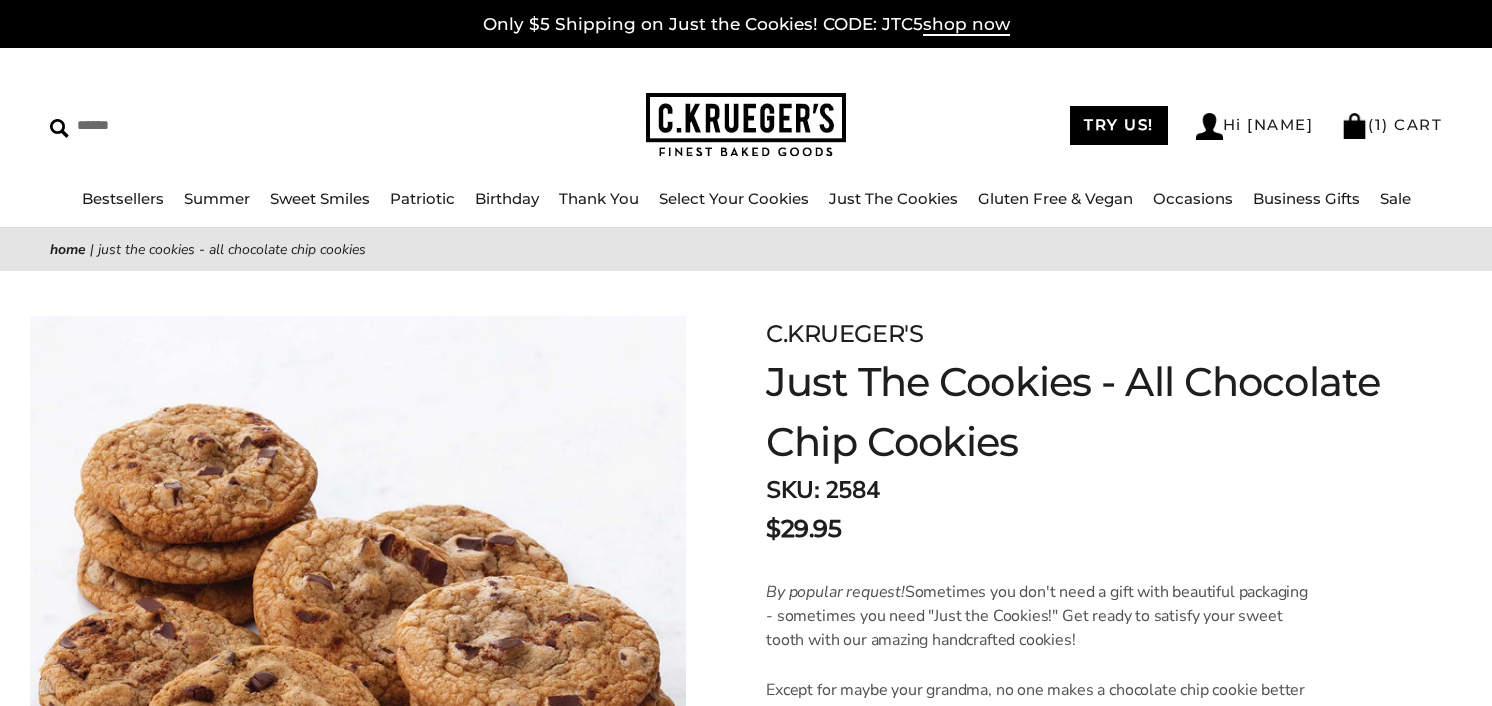 scroll, scrollTop: 0, scrollLeft: 0, axis: both 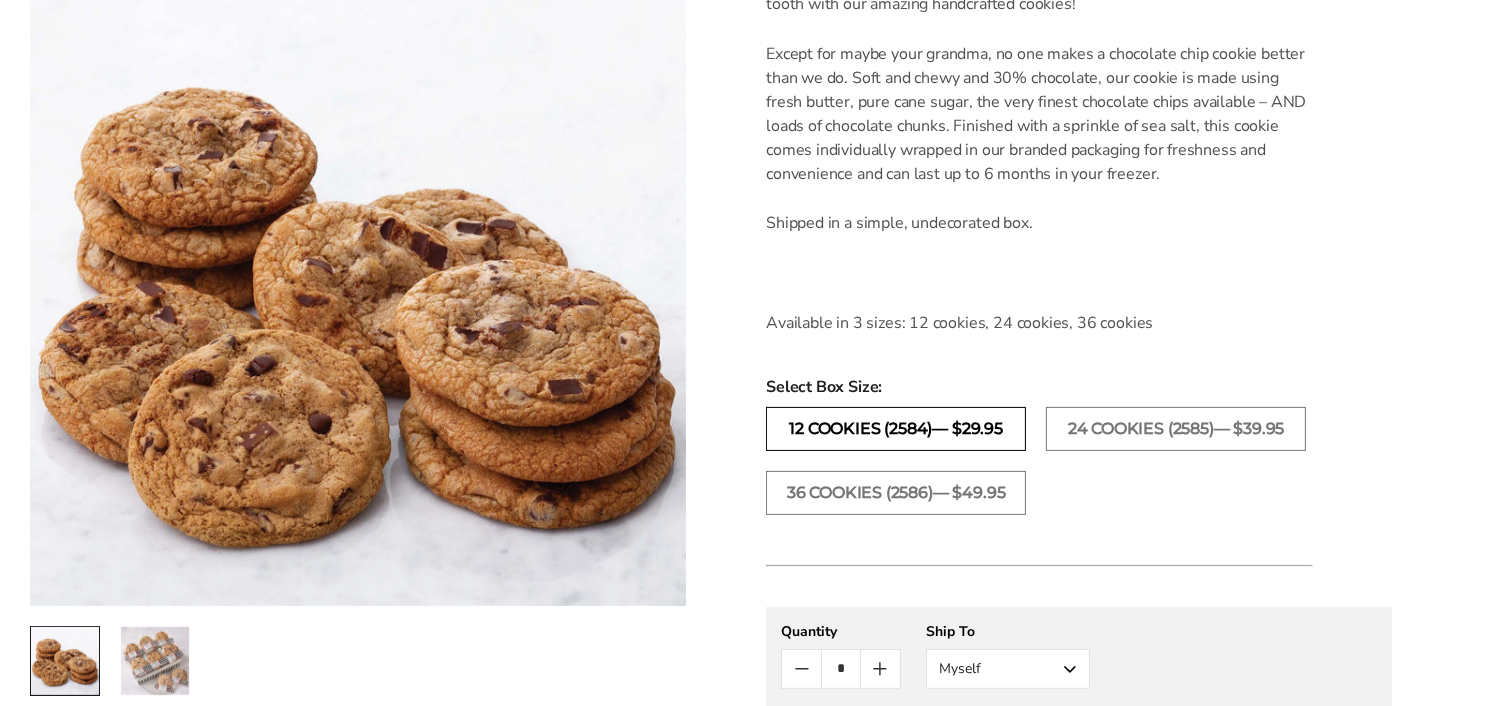 click on "12 COOKIES (2584)— $29.95" at bounding box center (896, 429) 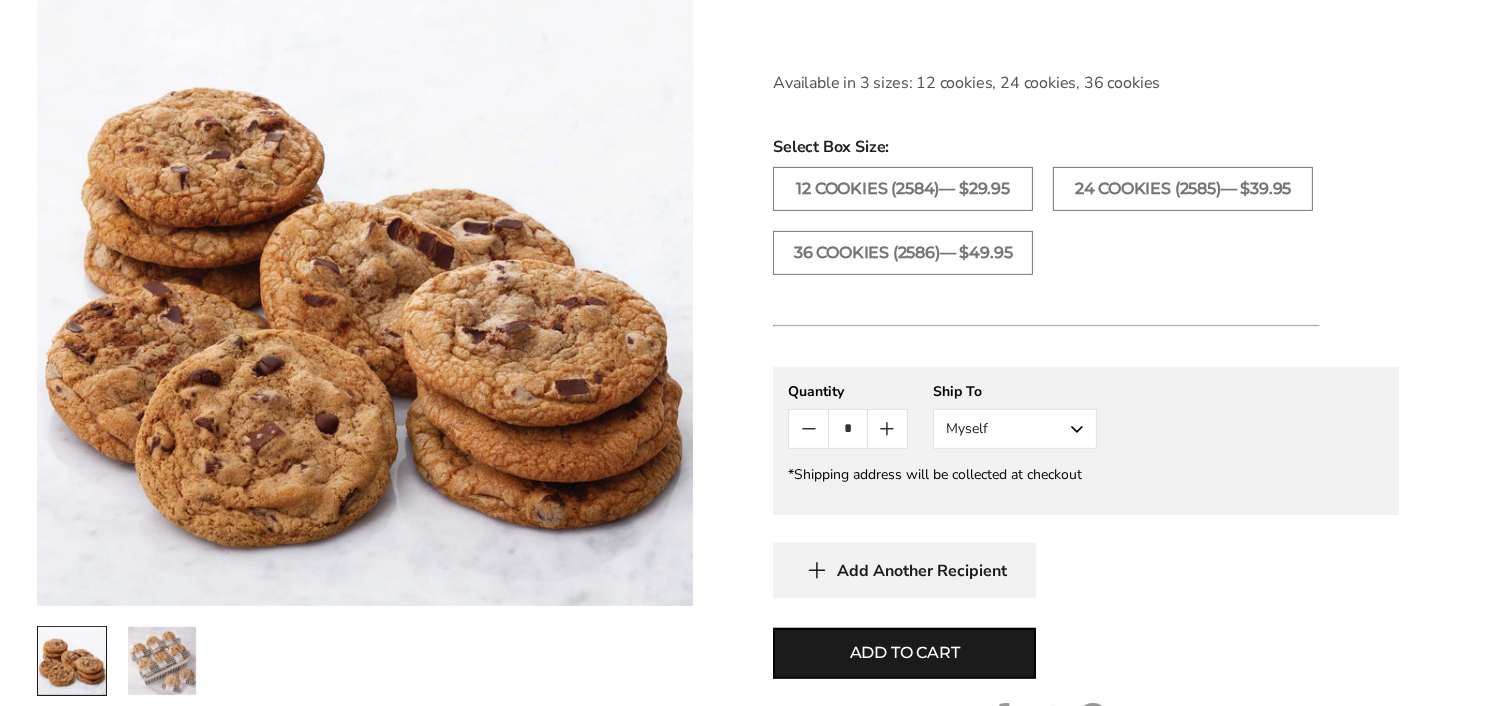 scroll, scrollTop: 909, scrollLeft: 0, axis: vertical 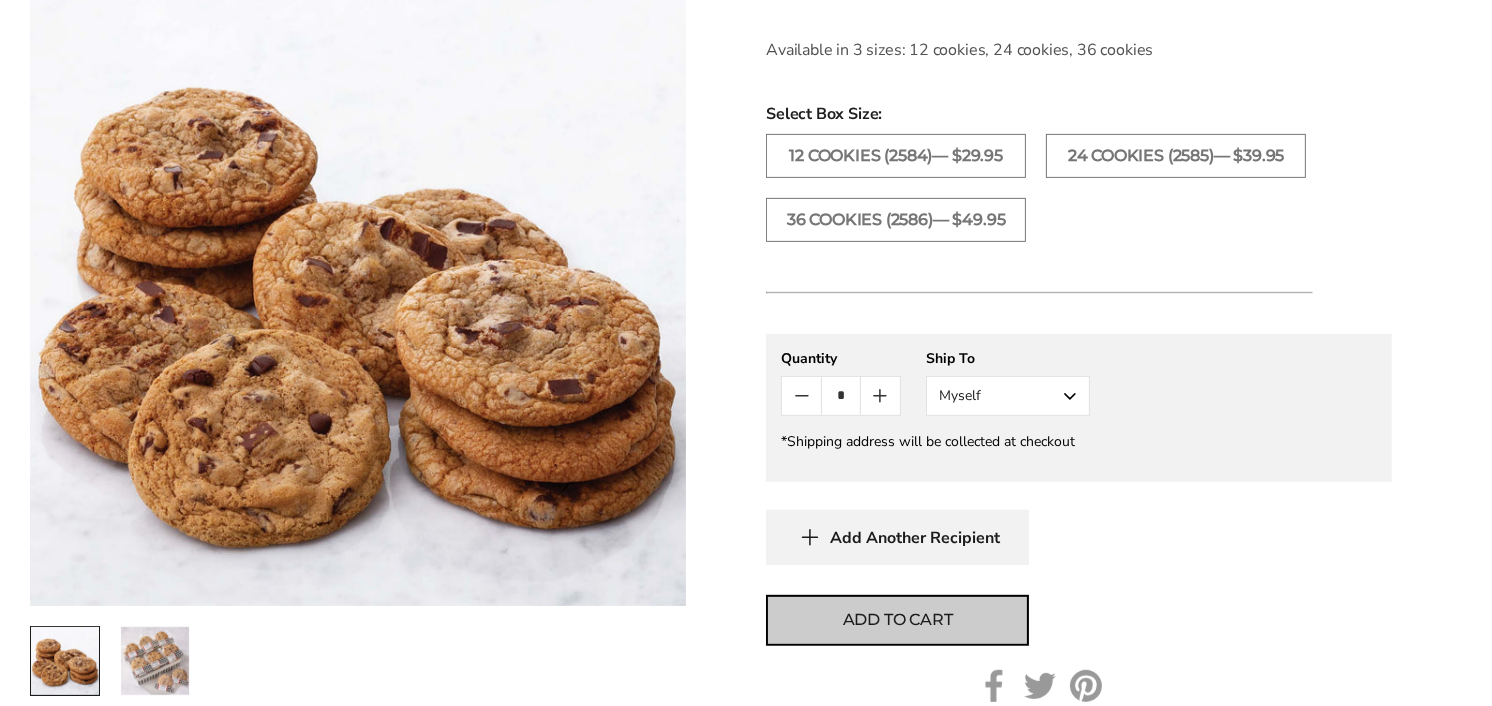 click on "Add to cart" at bounding box center [898, 620] 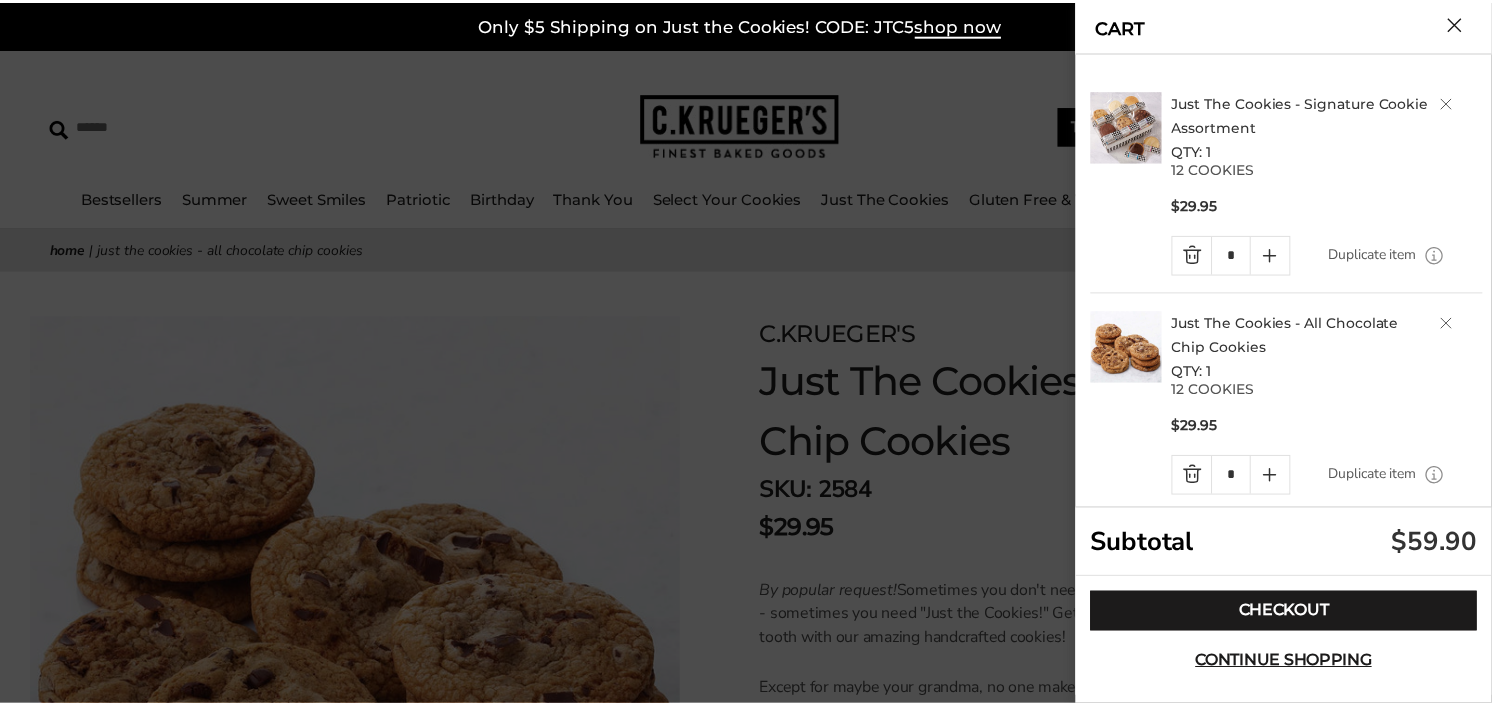 scroll, scrollTop: 909, scrollLeft: 0, axis: vertical 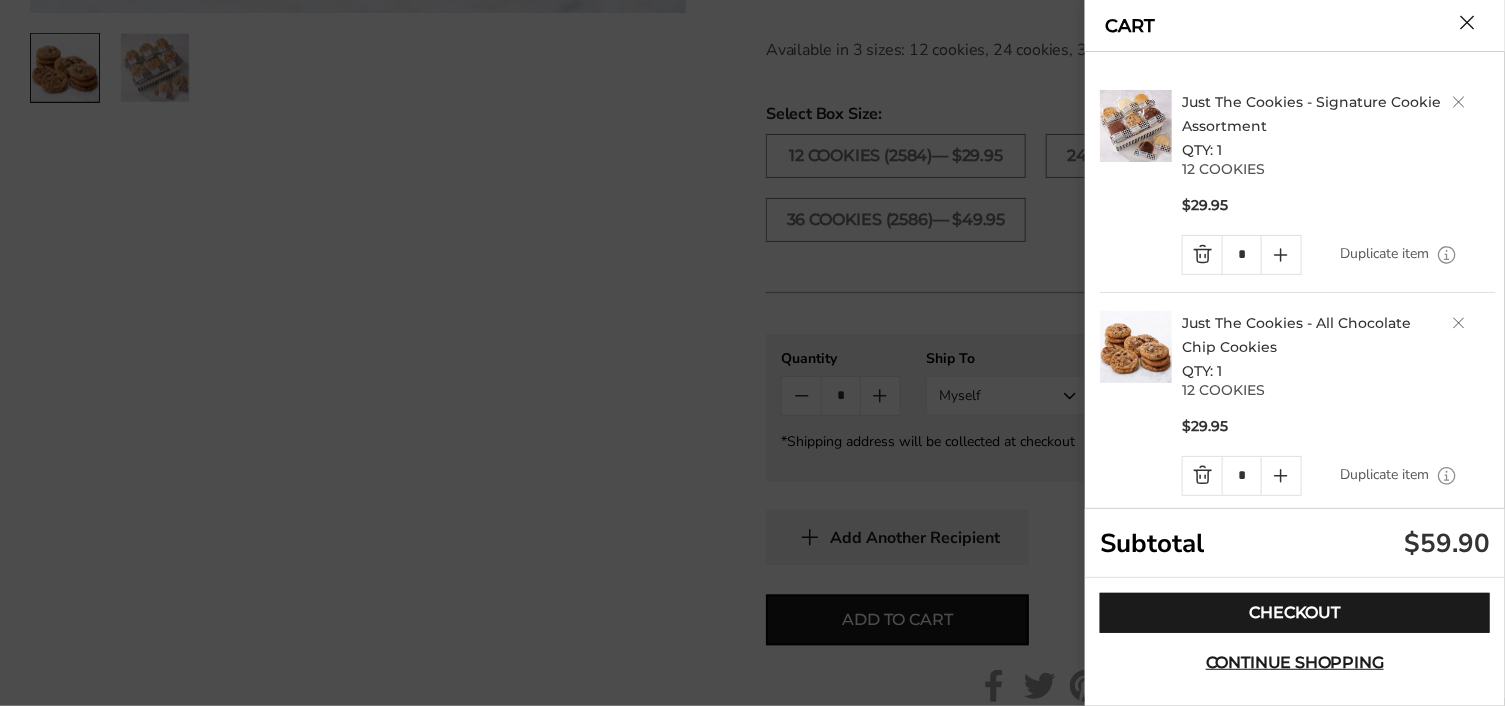 click at bounding box center (1467, 22) 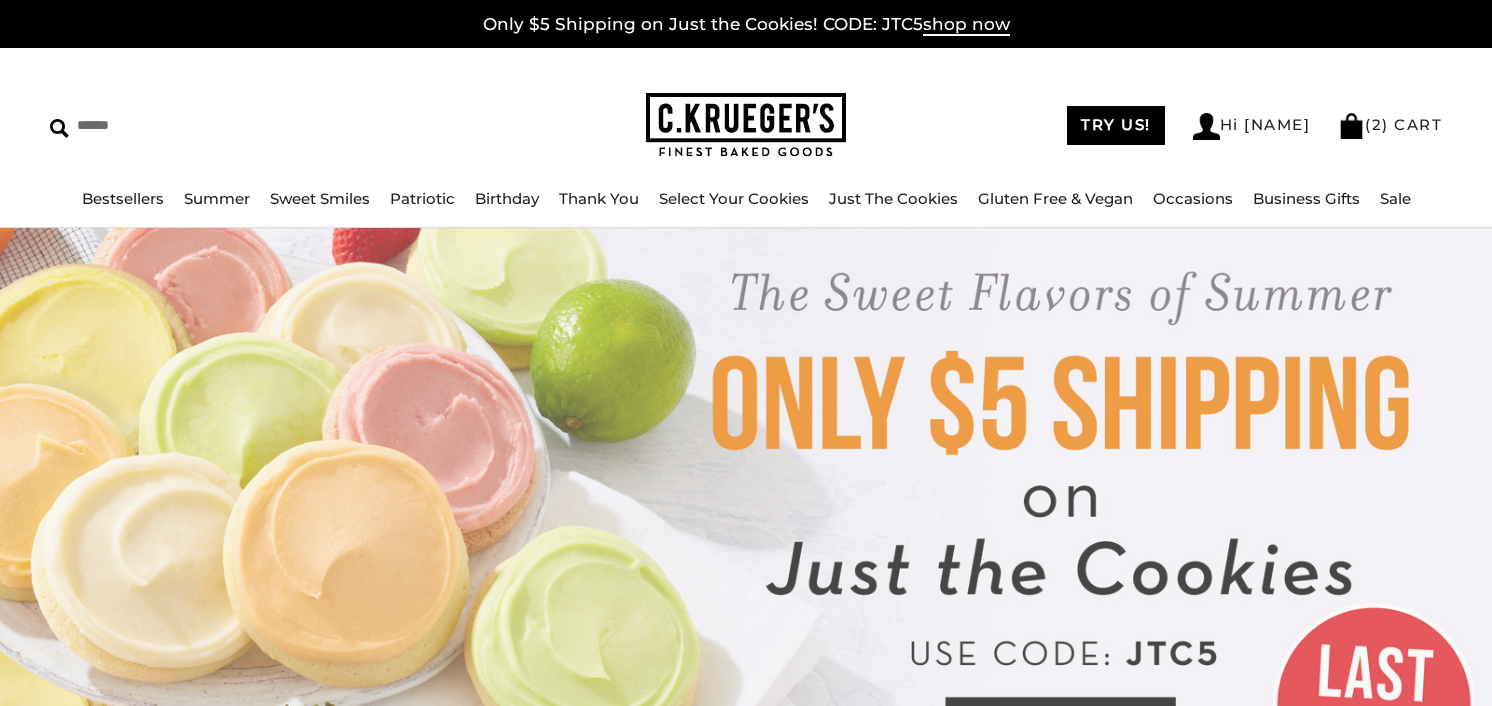 scroll, scrollTop: 0, scrollLeft: 0, axis: both 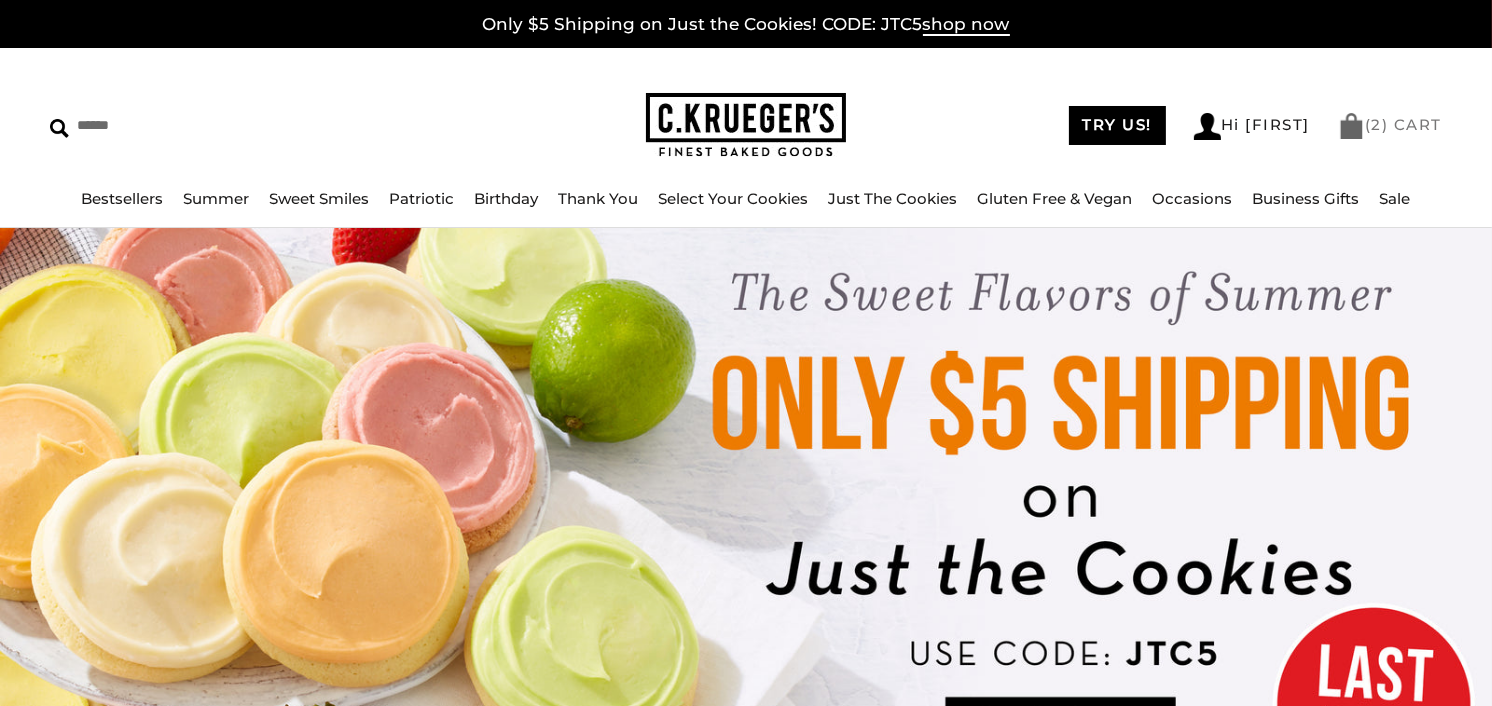 click on "( 2 )  CART" at bounding box center [1390, 124] 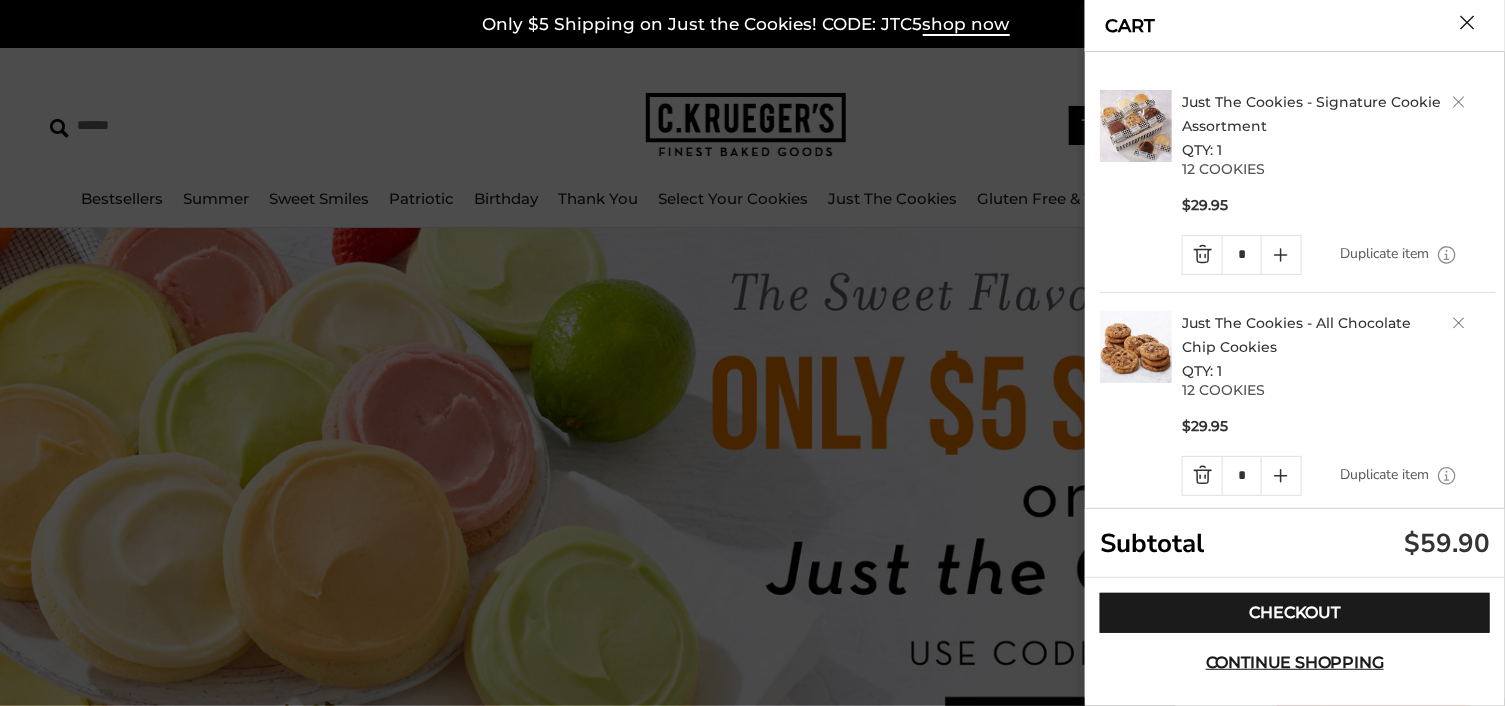 scroll, scrollTop: 23, scrollLeft: 0, axis: vertical 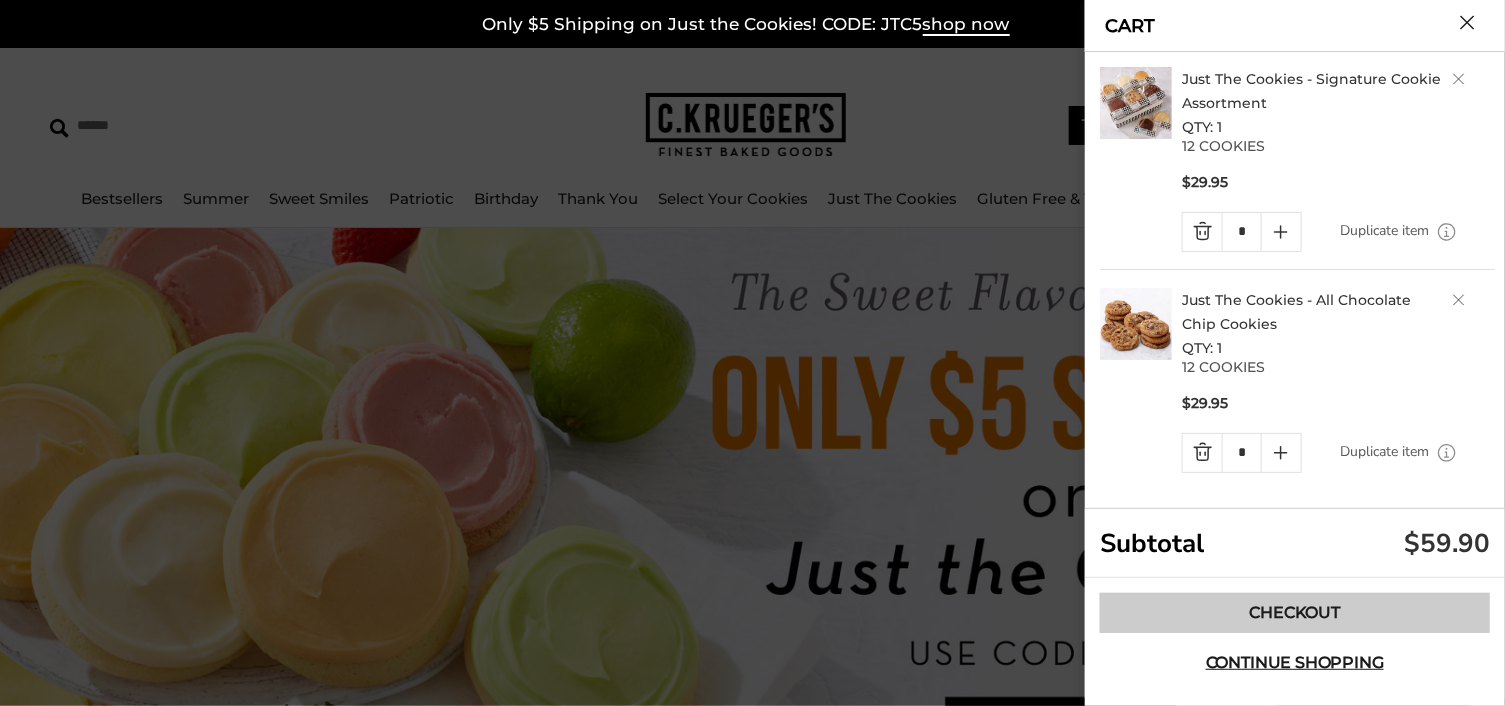 click on "Checkout" at bounding box center (1295, 613) 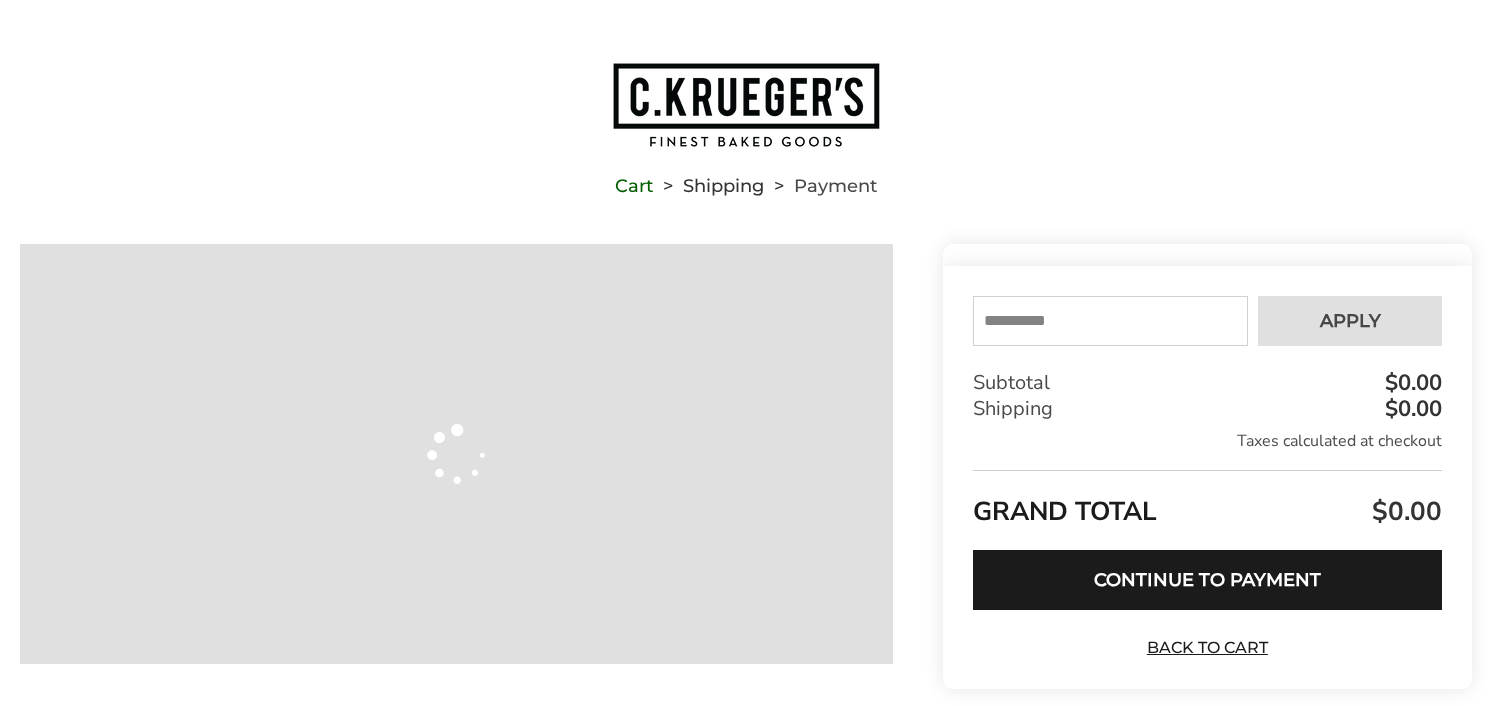 scroll, scrollTop: 0, scrollLeft: 0, axis: both 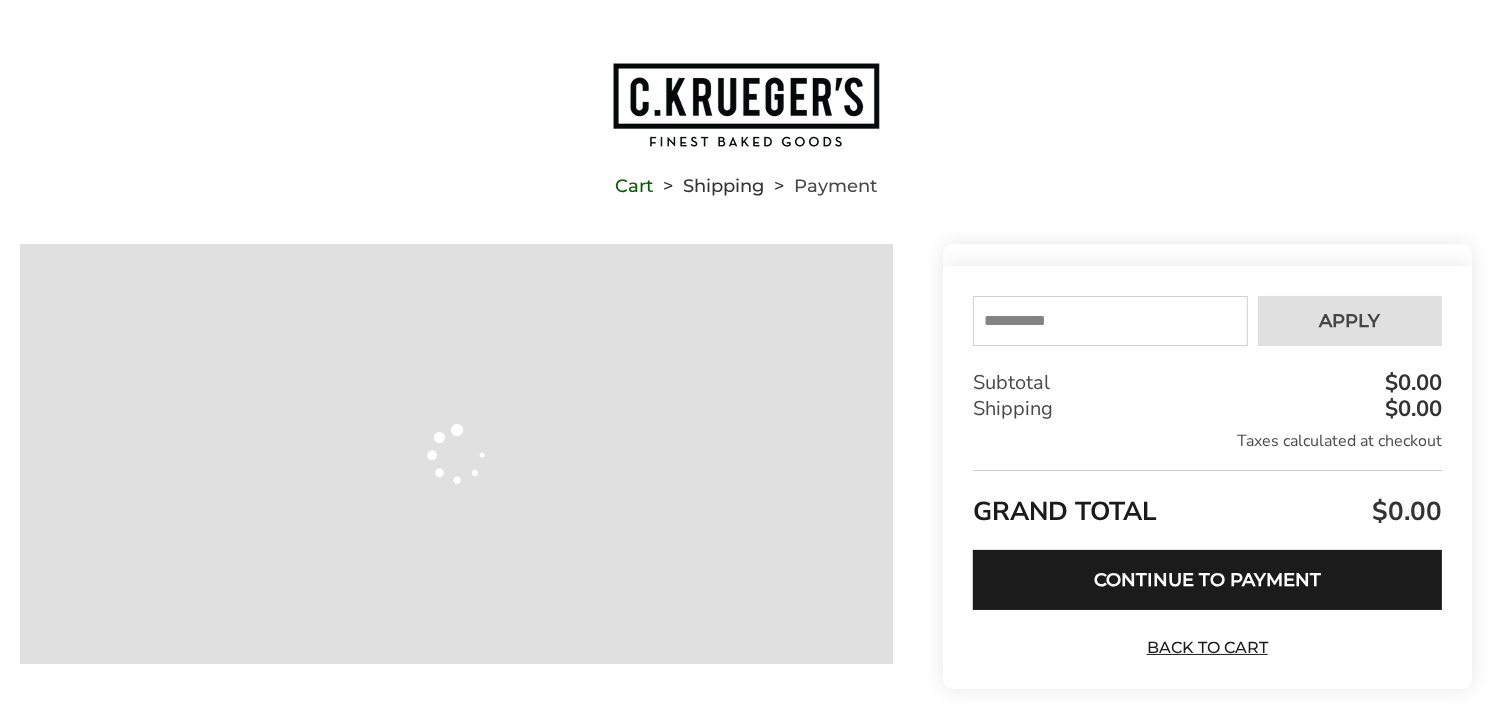 type on "**********" 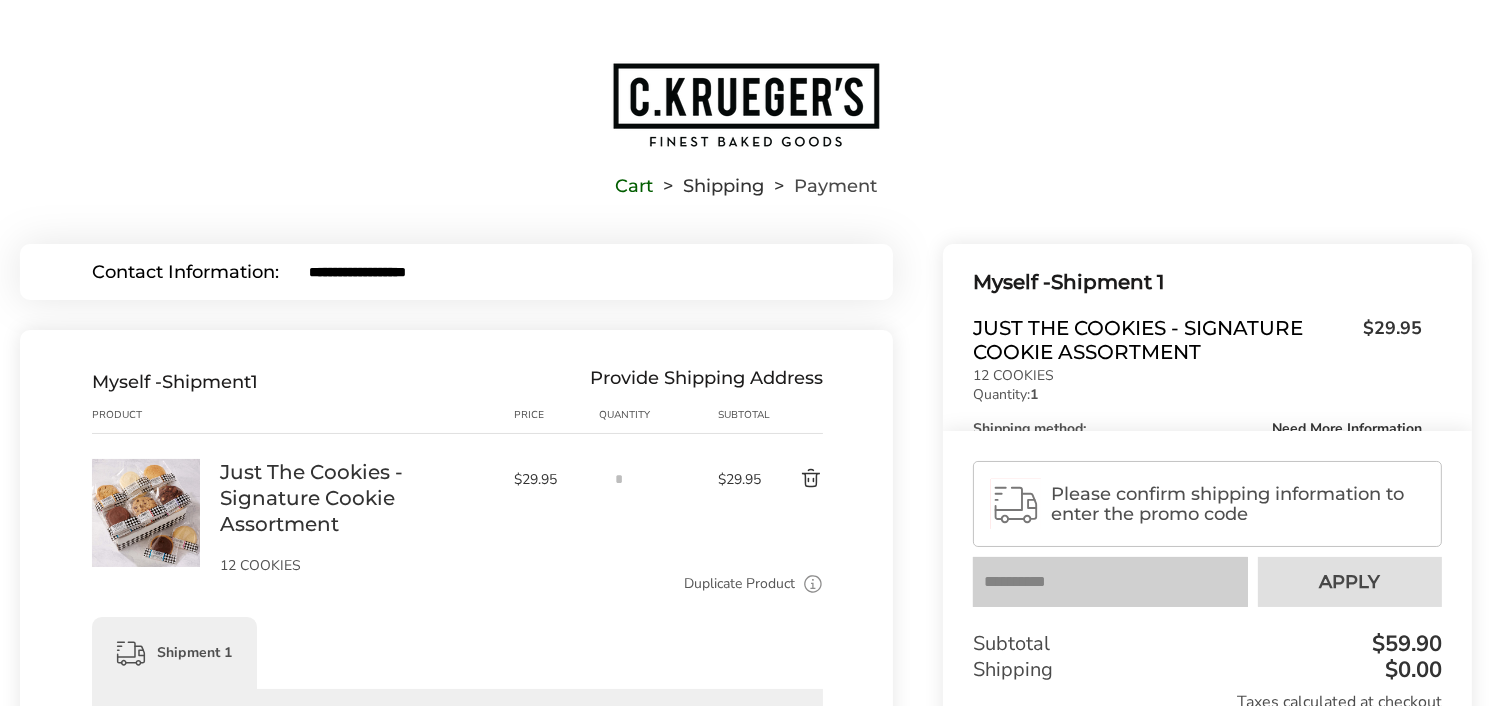 scroll, scrollTop: 0, scrollLeft: 0, axis: both 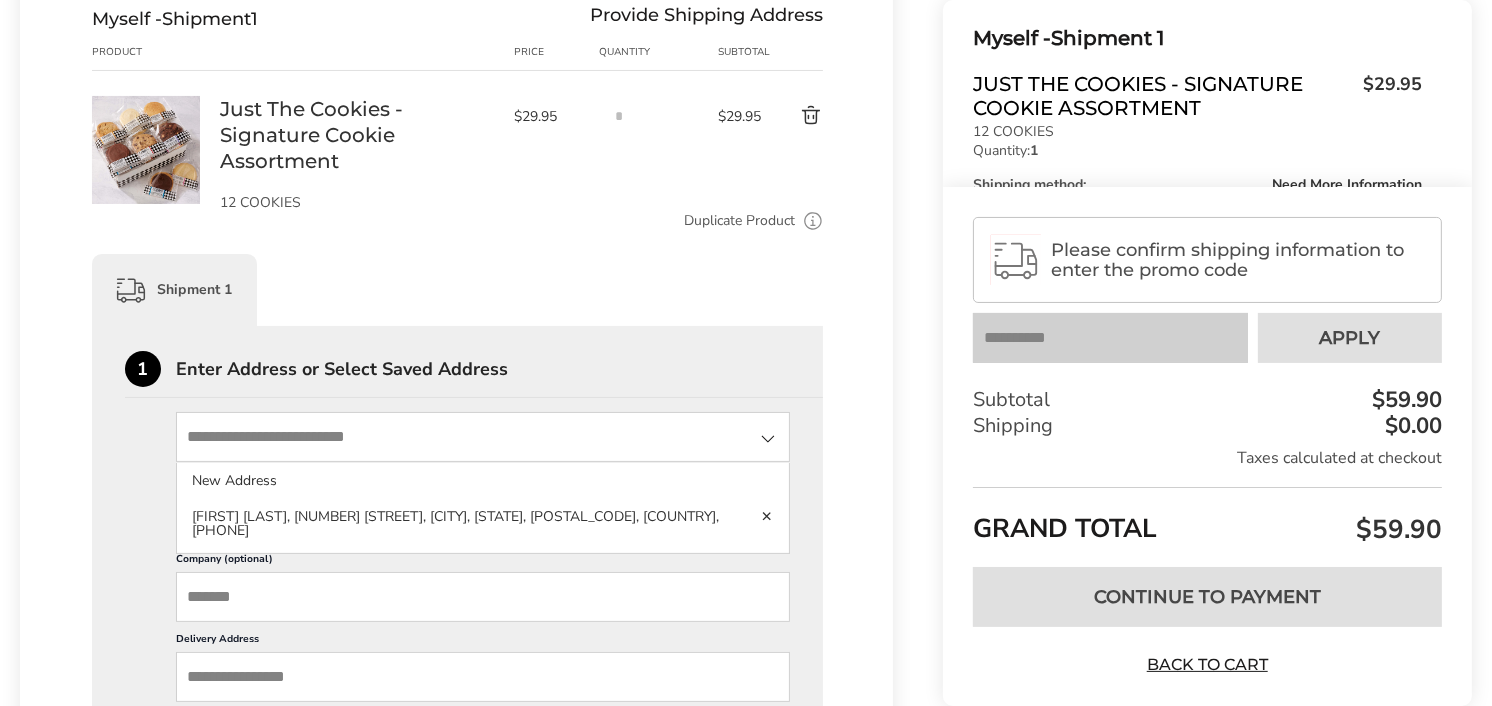 click at bounding box center [483, 437] 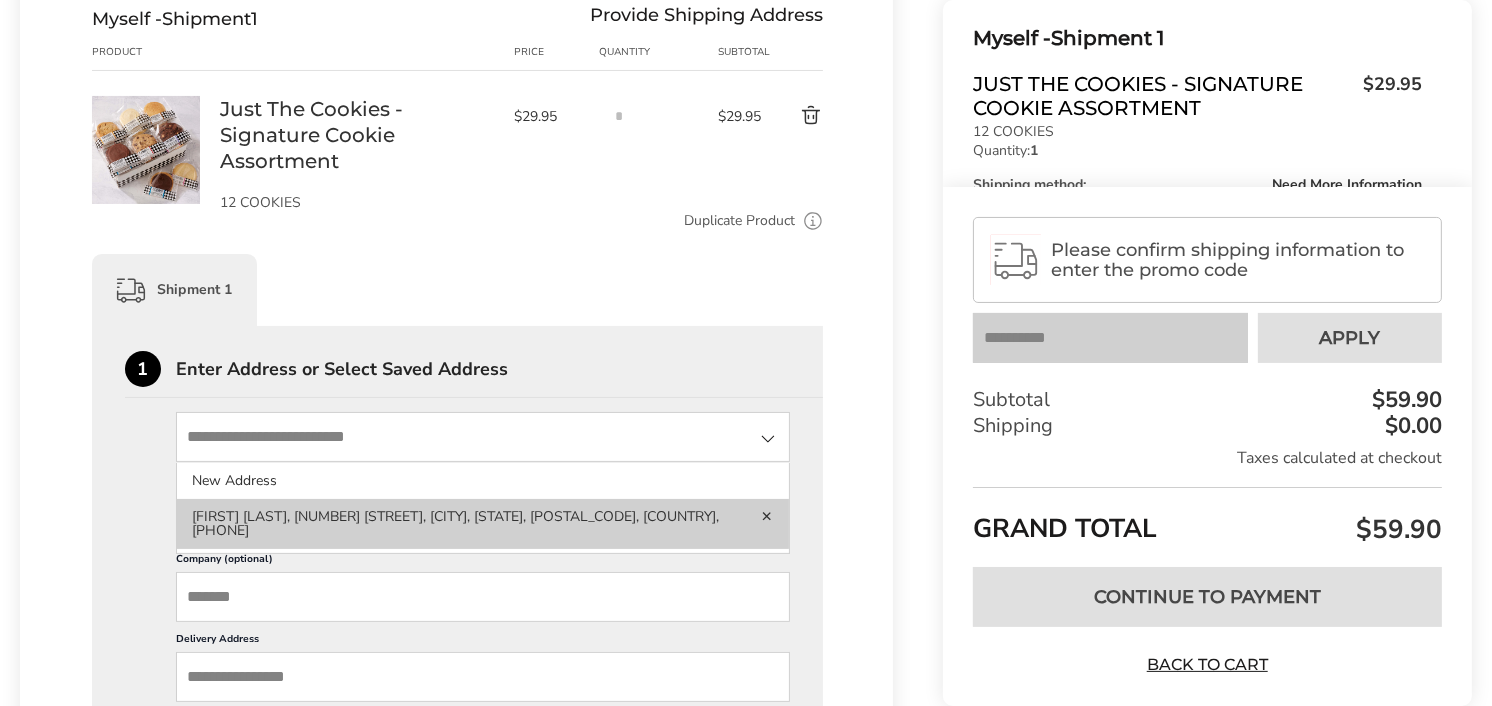 click on "[FIRST] [LAST], [NUMBER] [STREET], [CITY], [STATE], [POSTAL_CODE], [COUNTRY], [PHONE]" 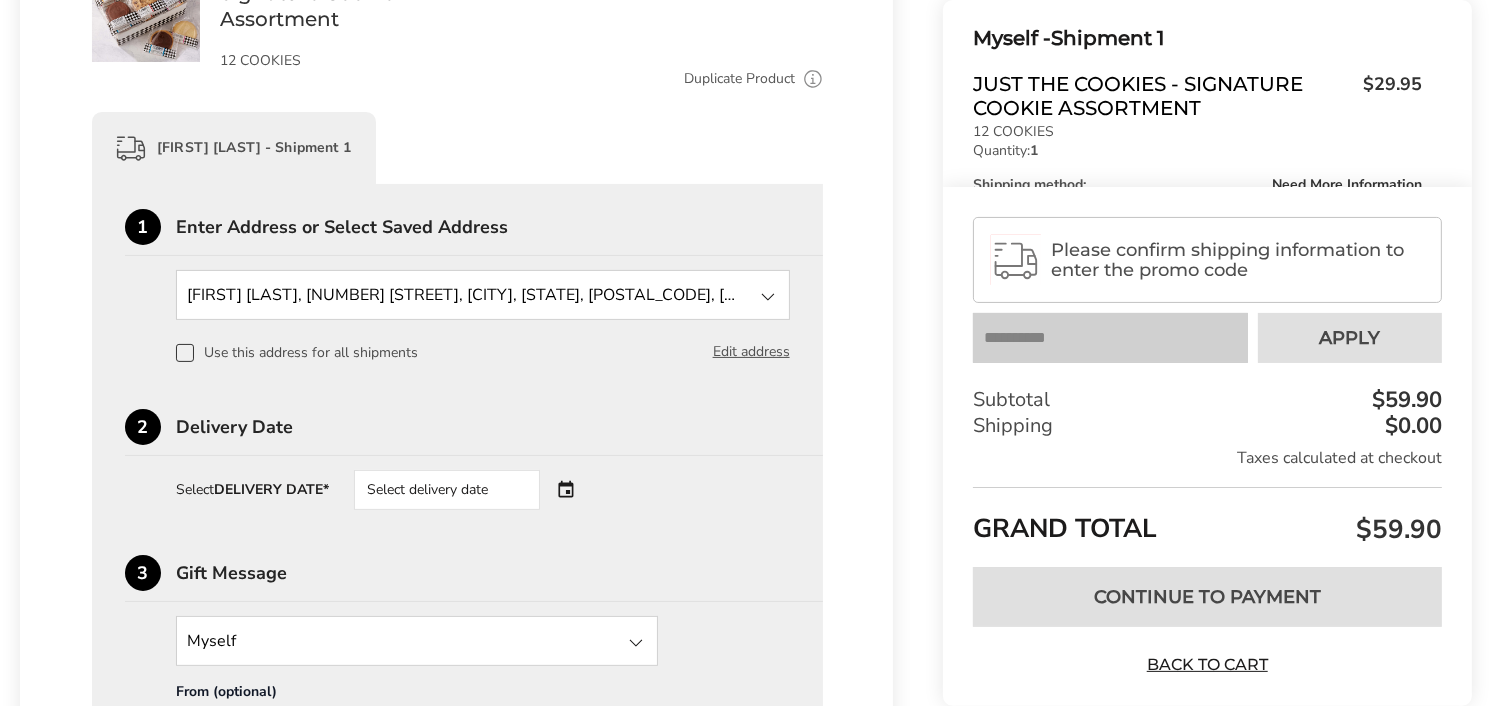 scroll, scrollTop: 545, scrollLeft: 0, axis: vertical 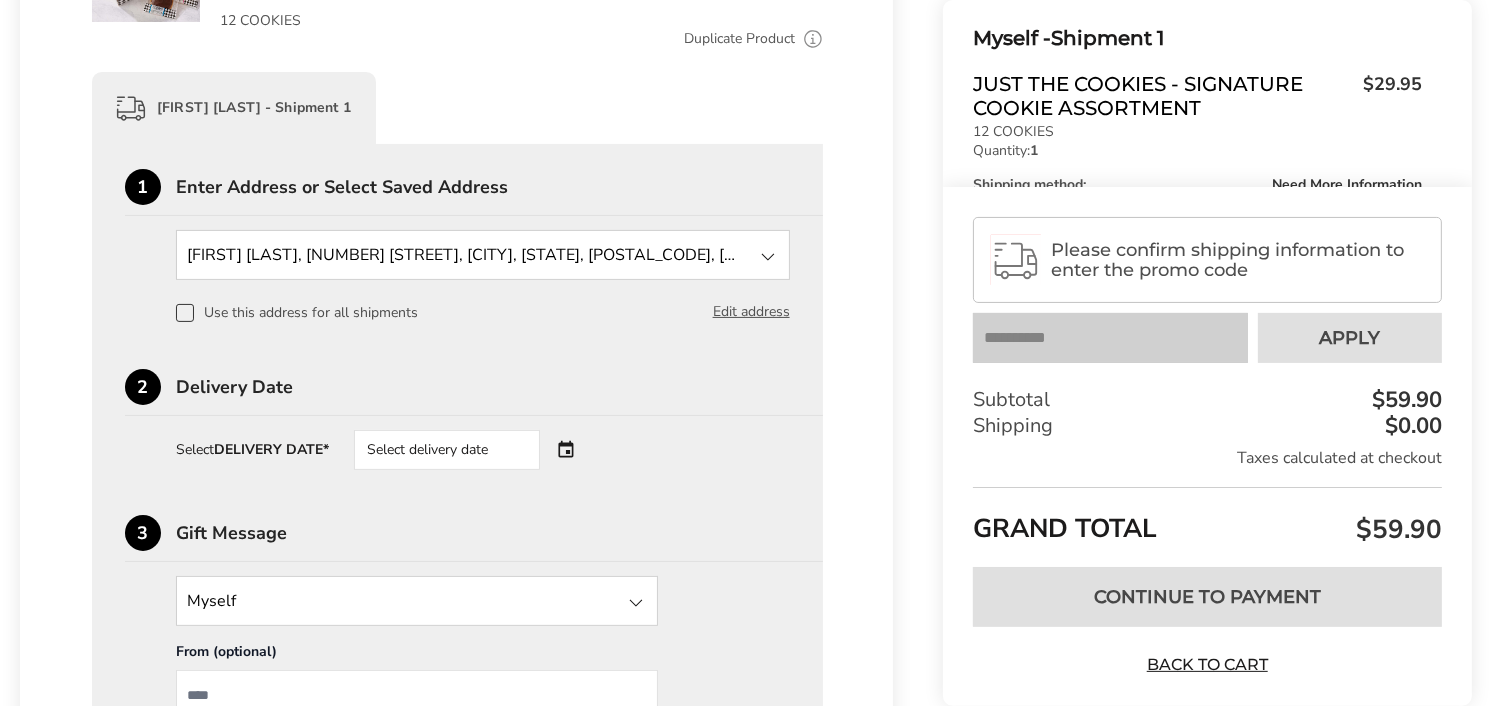 click on "Select delivery date" at bounding box center (475, 450) 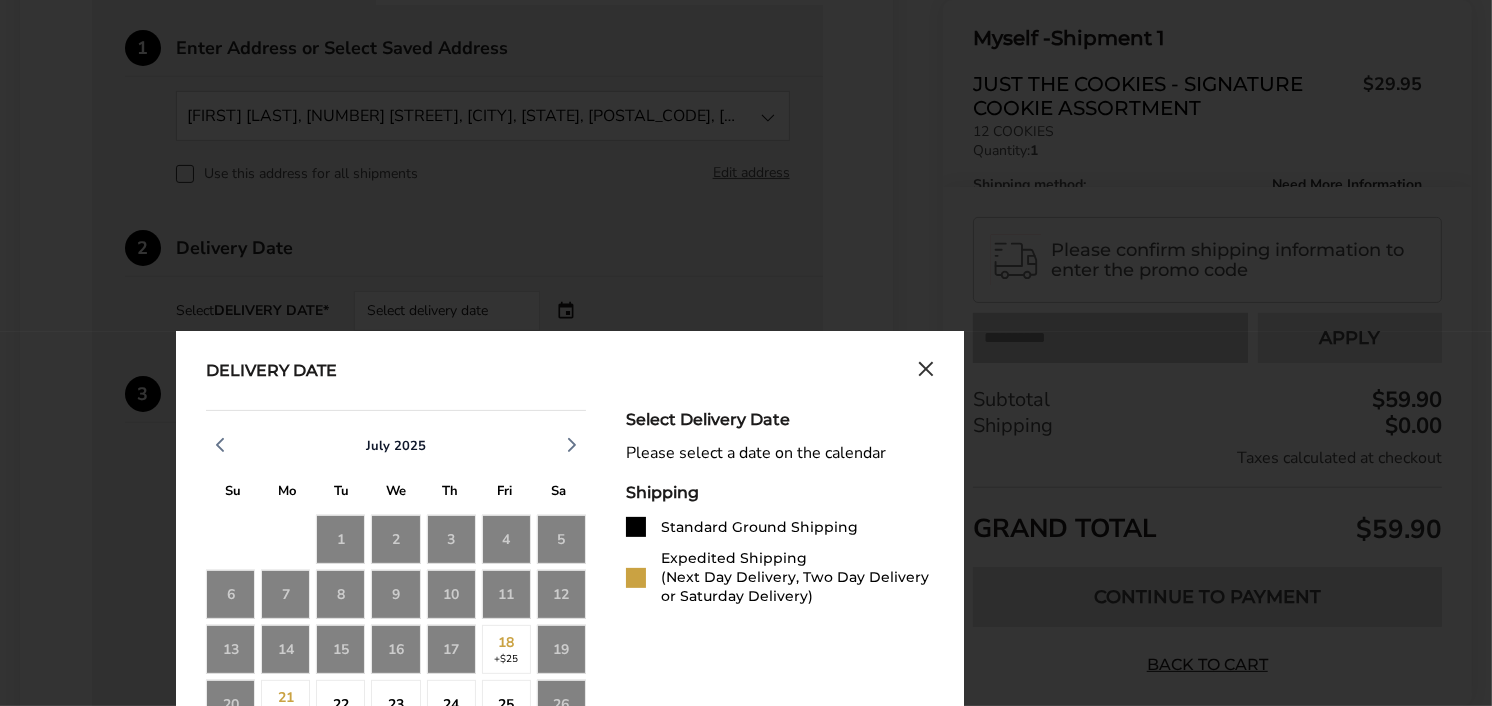 scroll, scrollTop: 727, scrollLeft: 0, axis: vertical 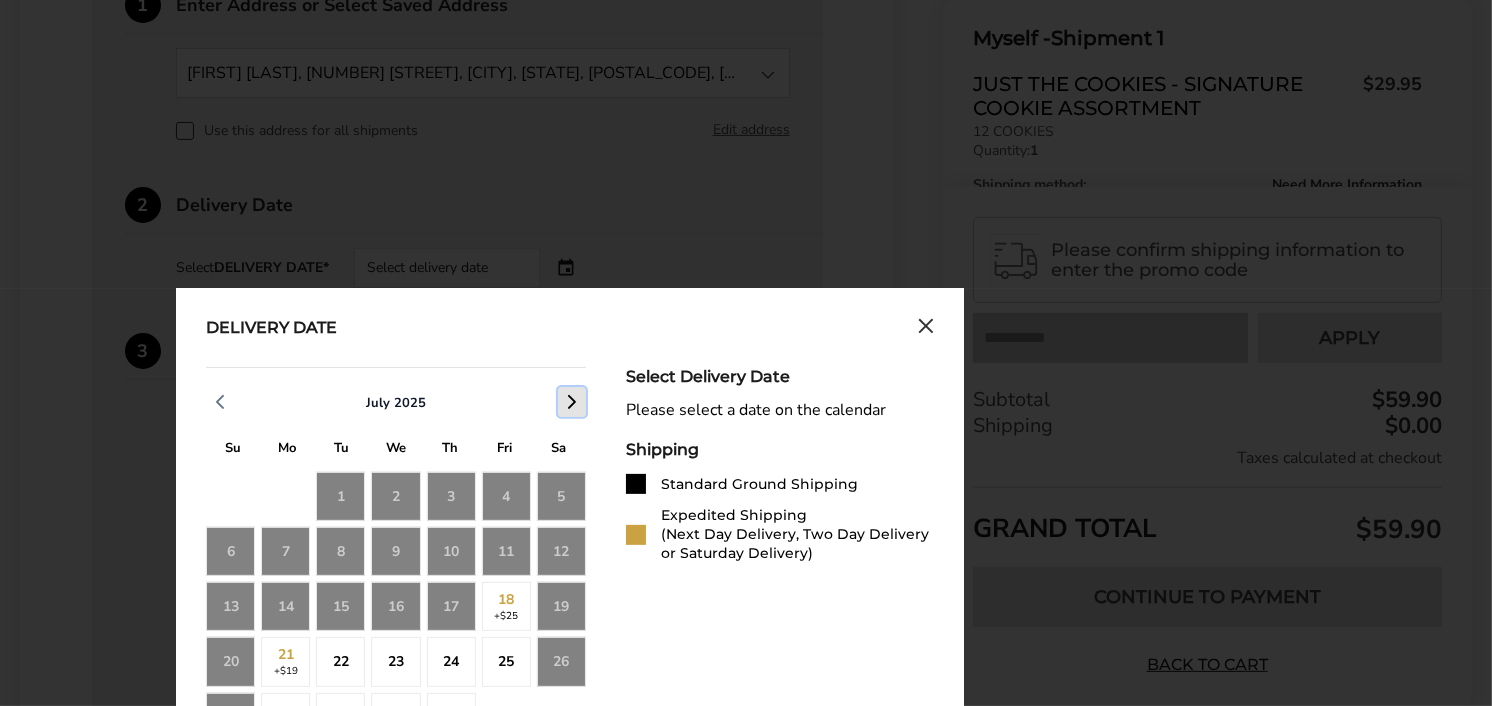 click 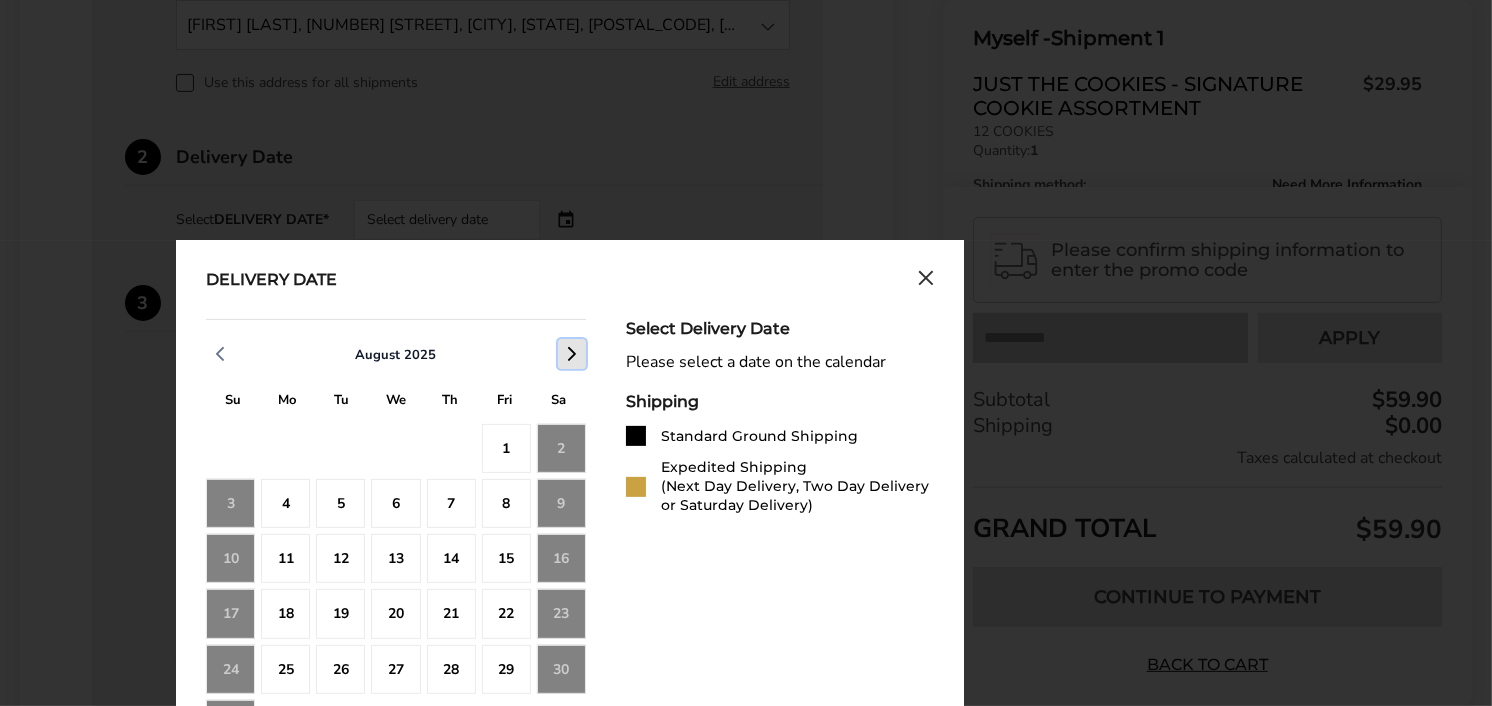 scroll, scrollTop: 818, scrollLeft: 0, axis: vertical 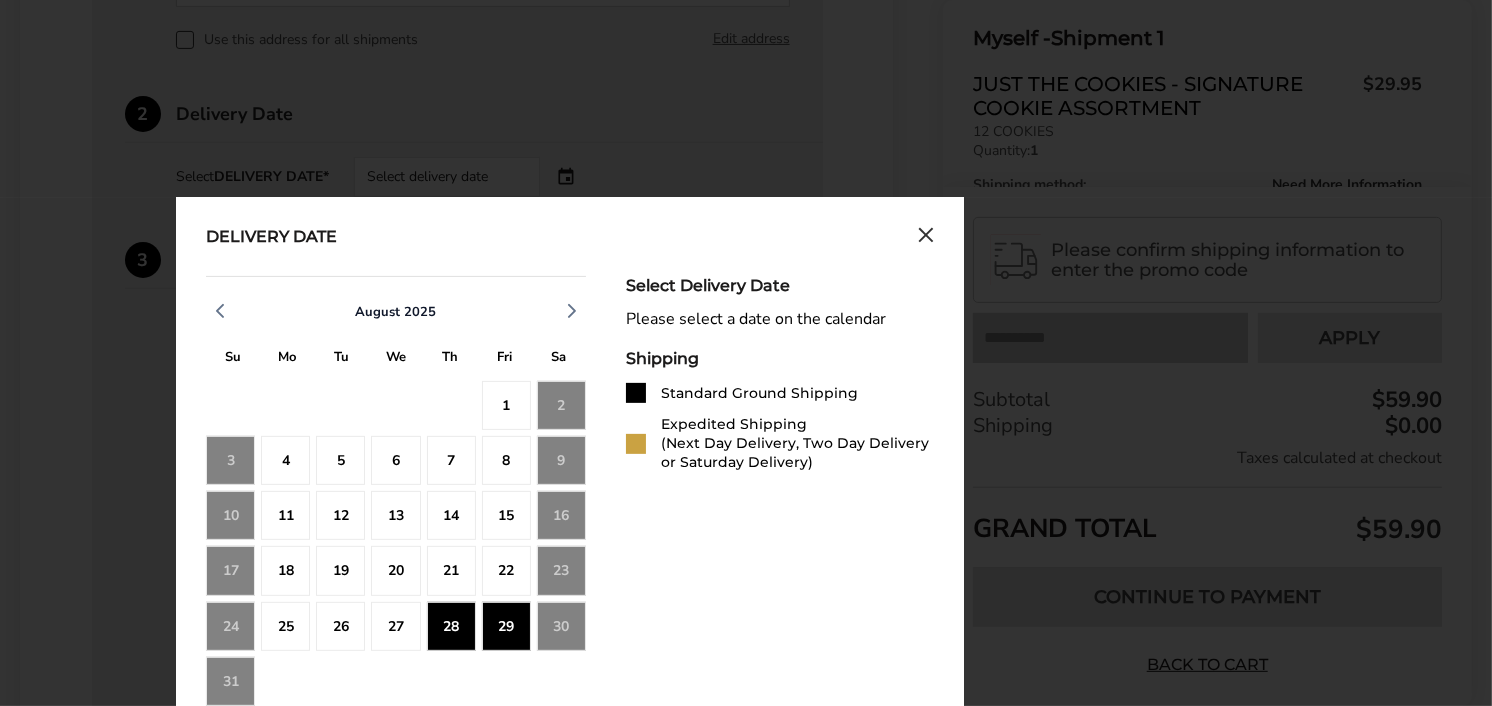 click on "29" 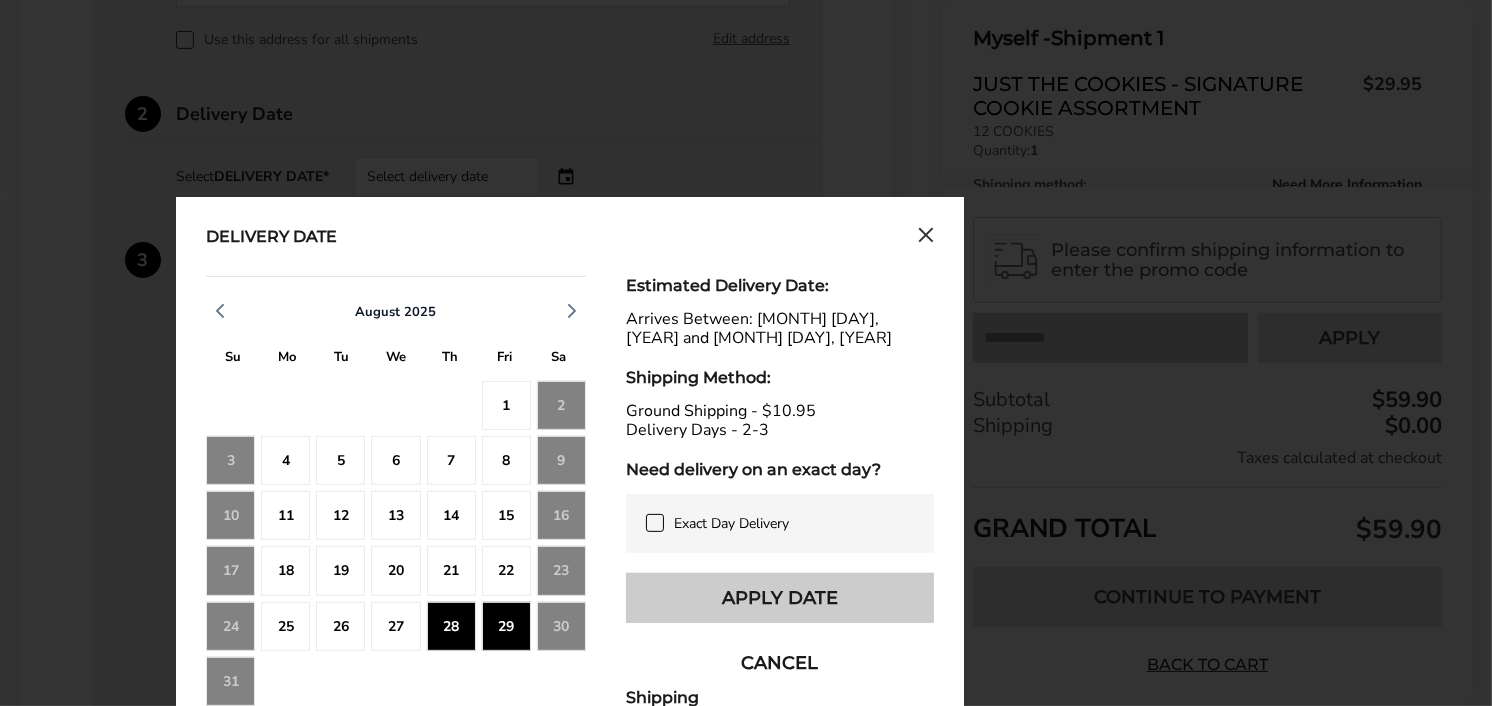 click on "Apply Date" at bounding box center (780, 598) 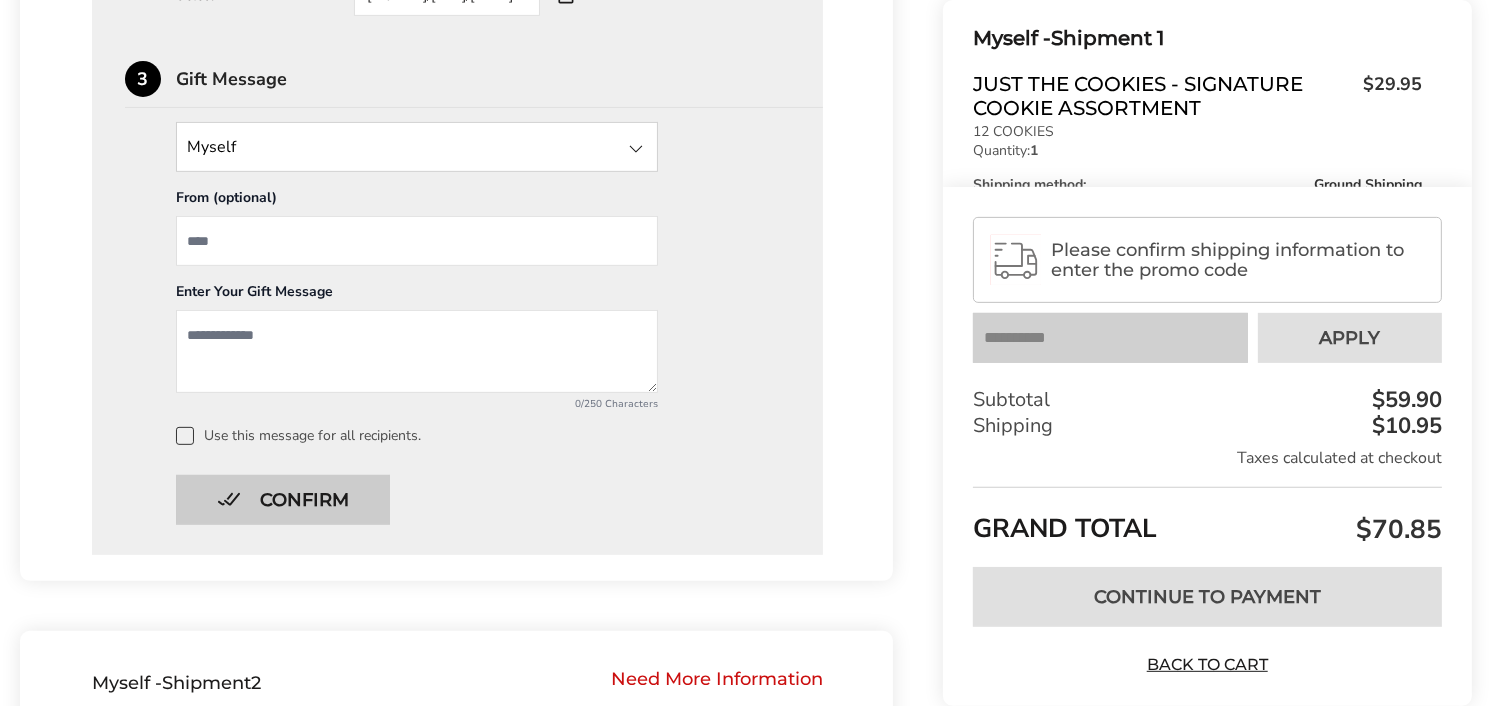 scroll, scrollTop: 1000, scrollLeft: 0, axis: vertical 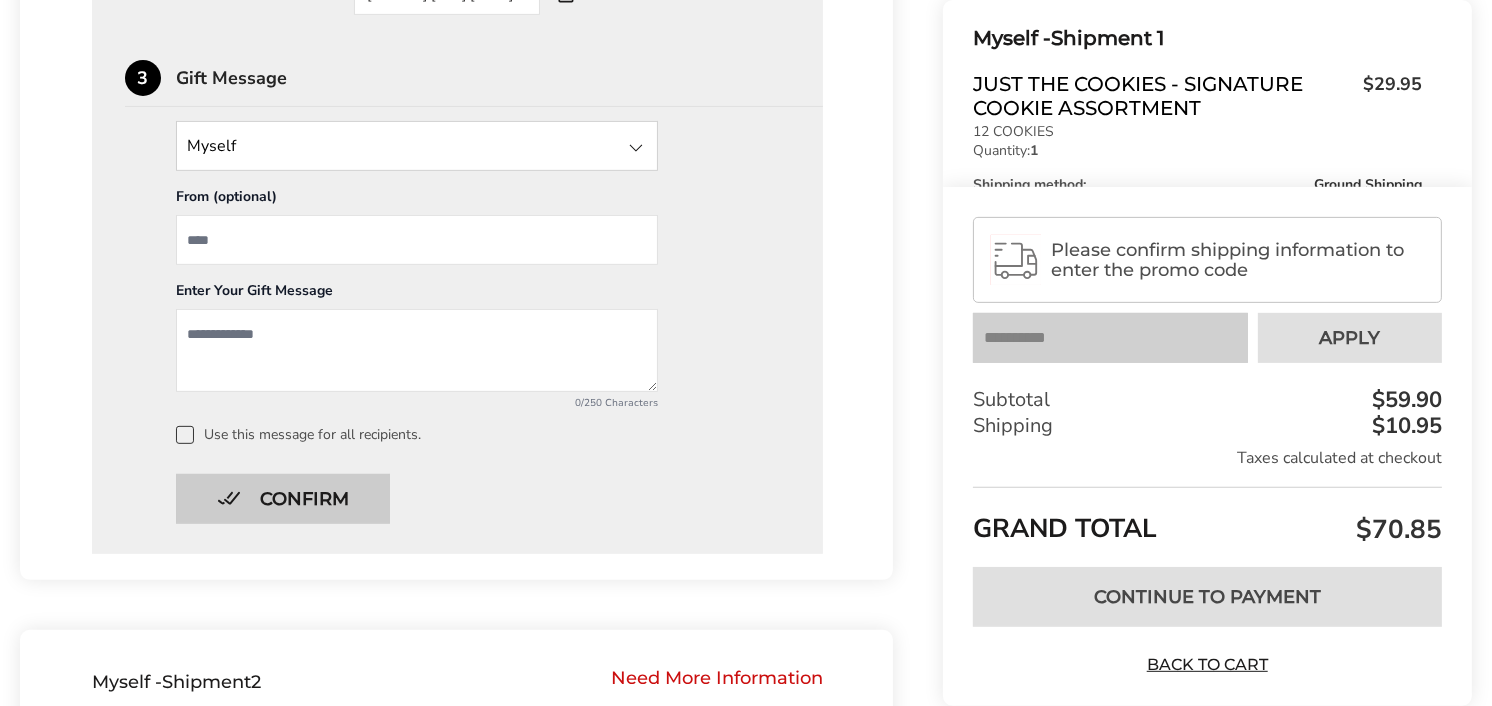 click on "Confirm" at bounding box center [283, 499] 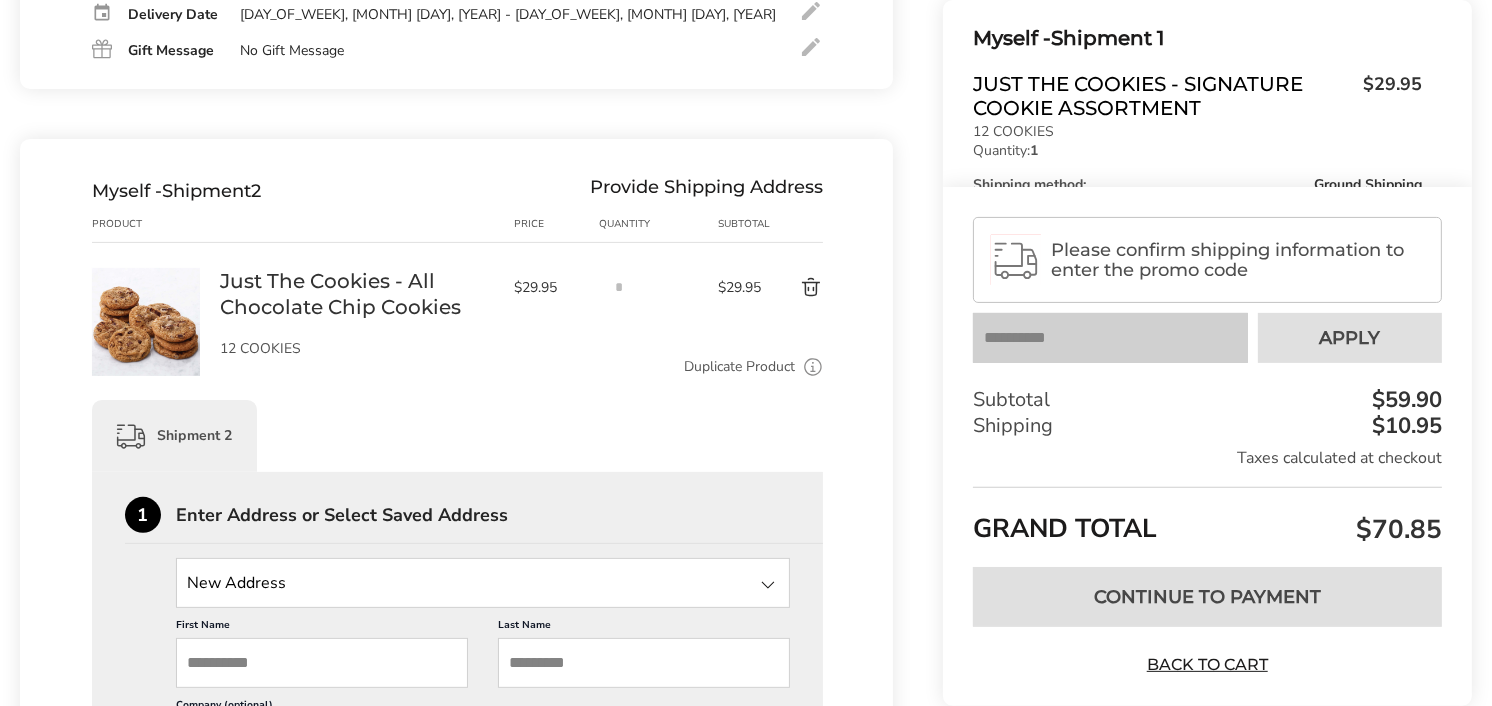 scroll, scrollTop: 782, scrollLeft: 0, axis: vertical 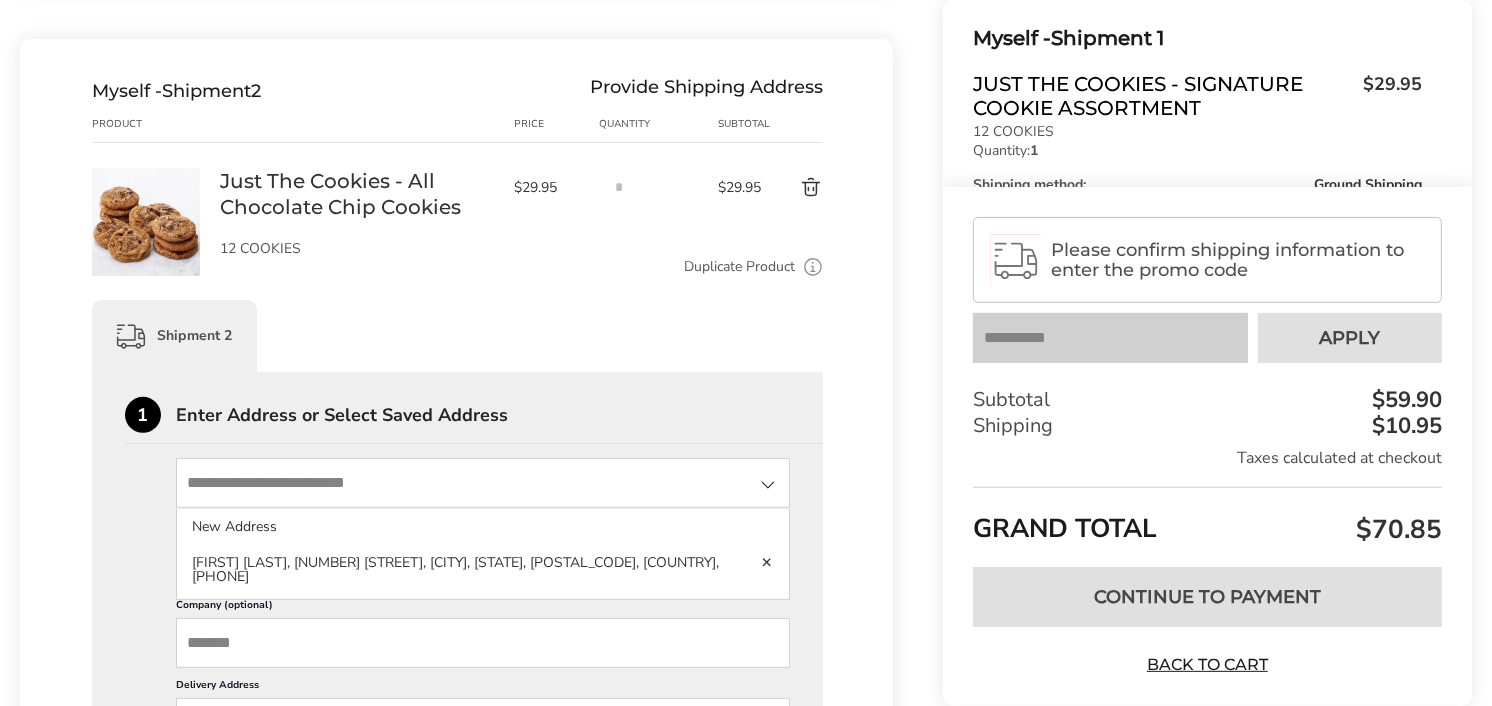 click at bounding box center [483, 483] 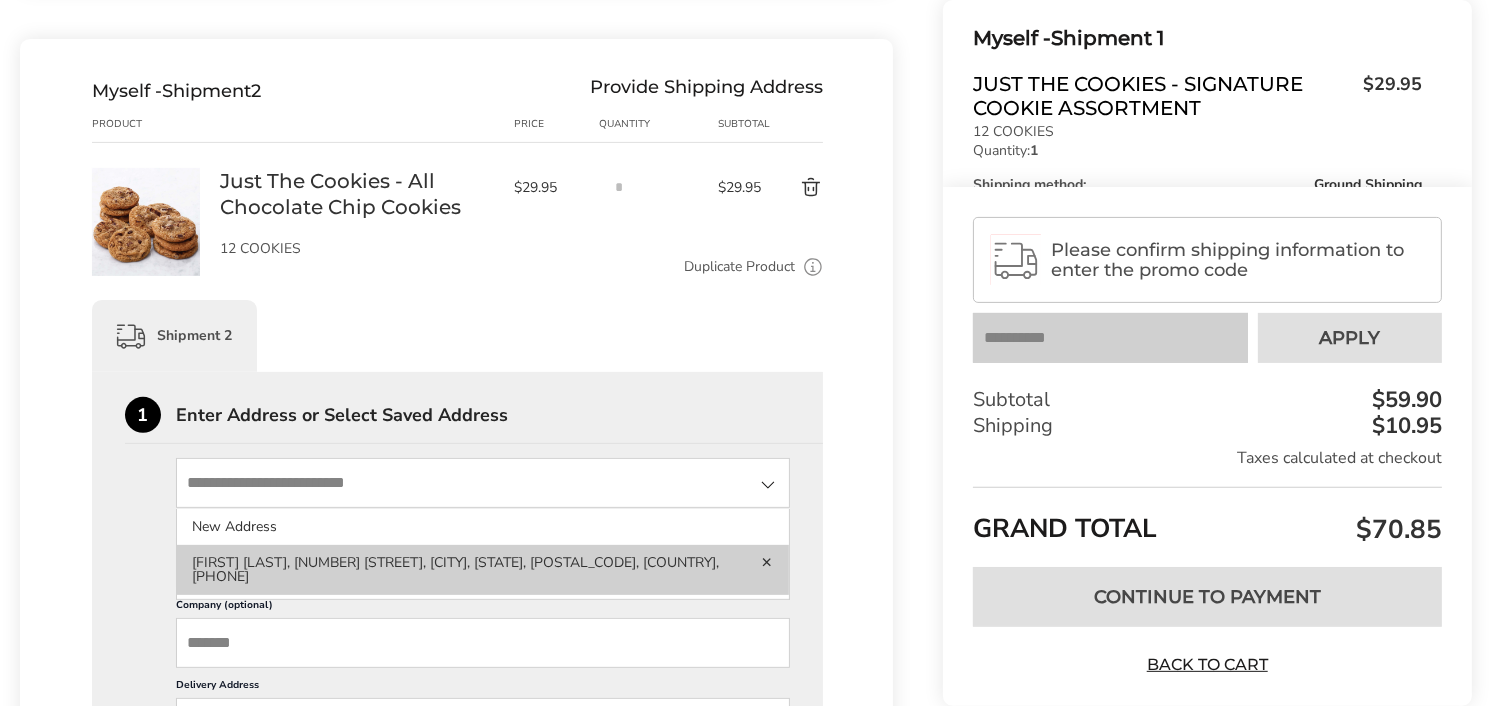 click on "Yolanda Santana, 294 Dewey Ave,  Staten Island, NY, 10308, United States, +17183561967" 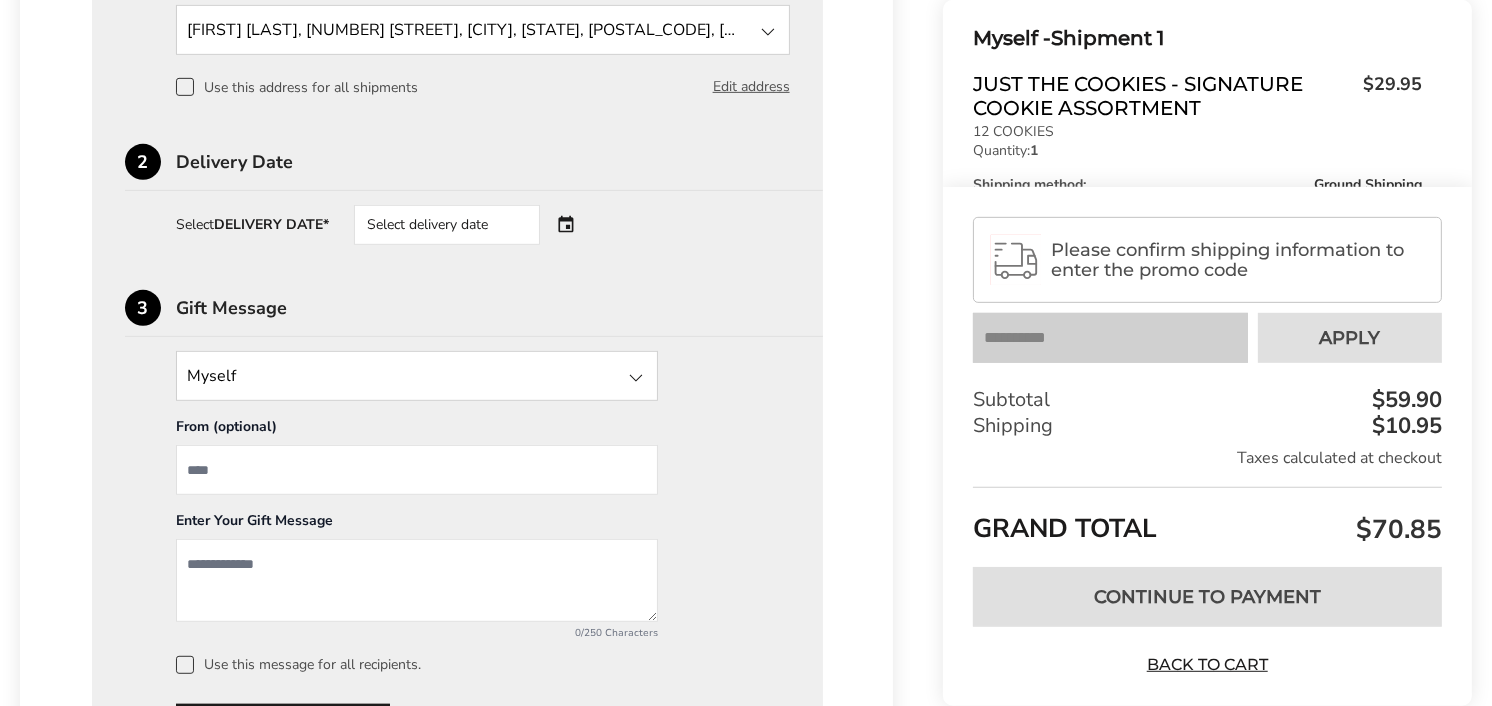 scroll, scrollTop: 1236, scrollLeft: 0, axis: vertical 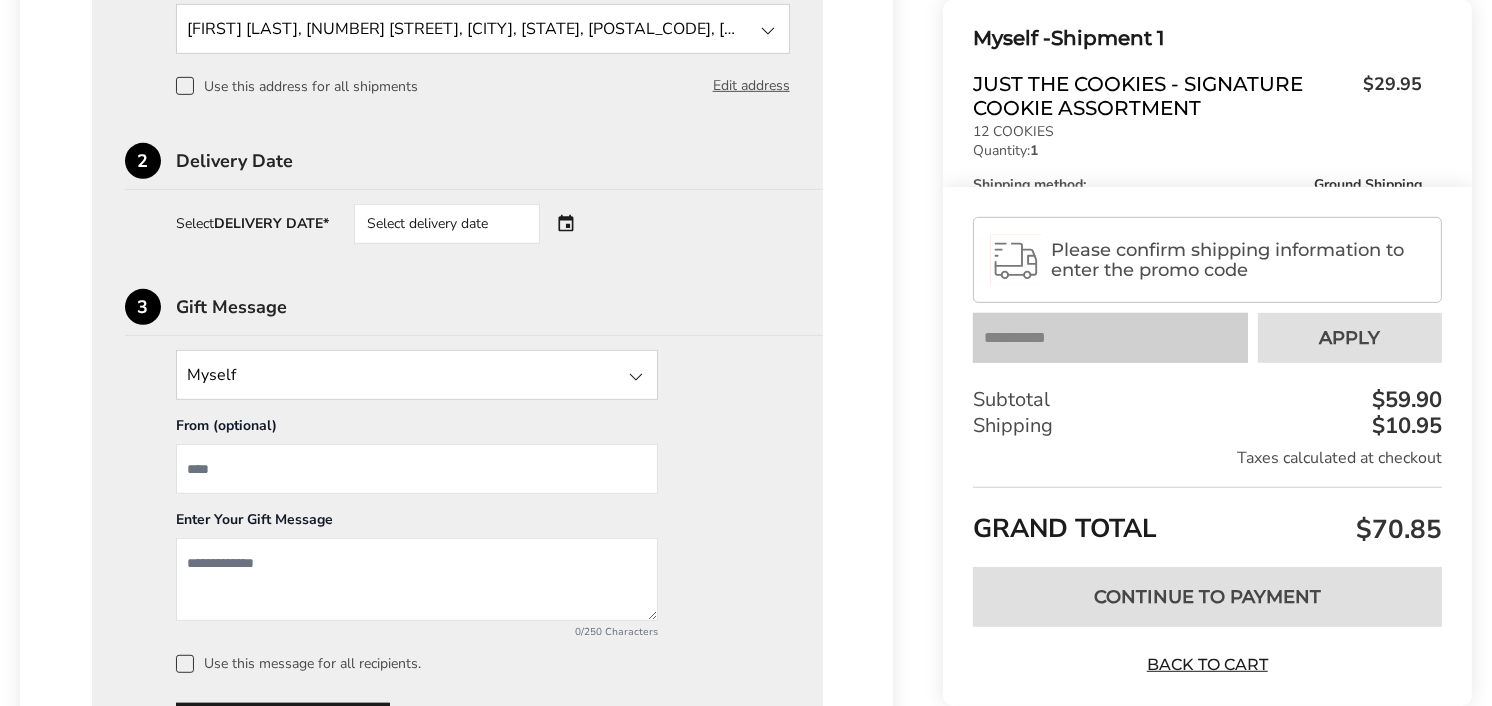 click on "Select delivery date" at bounding box center [447, 224] 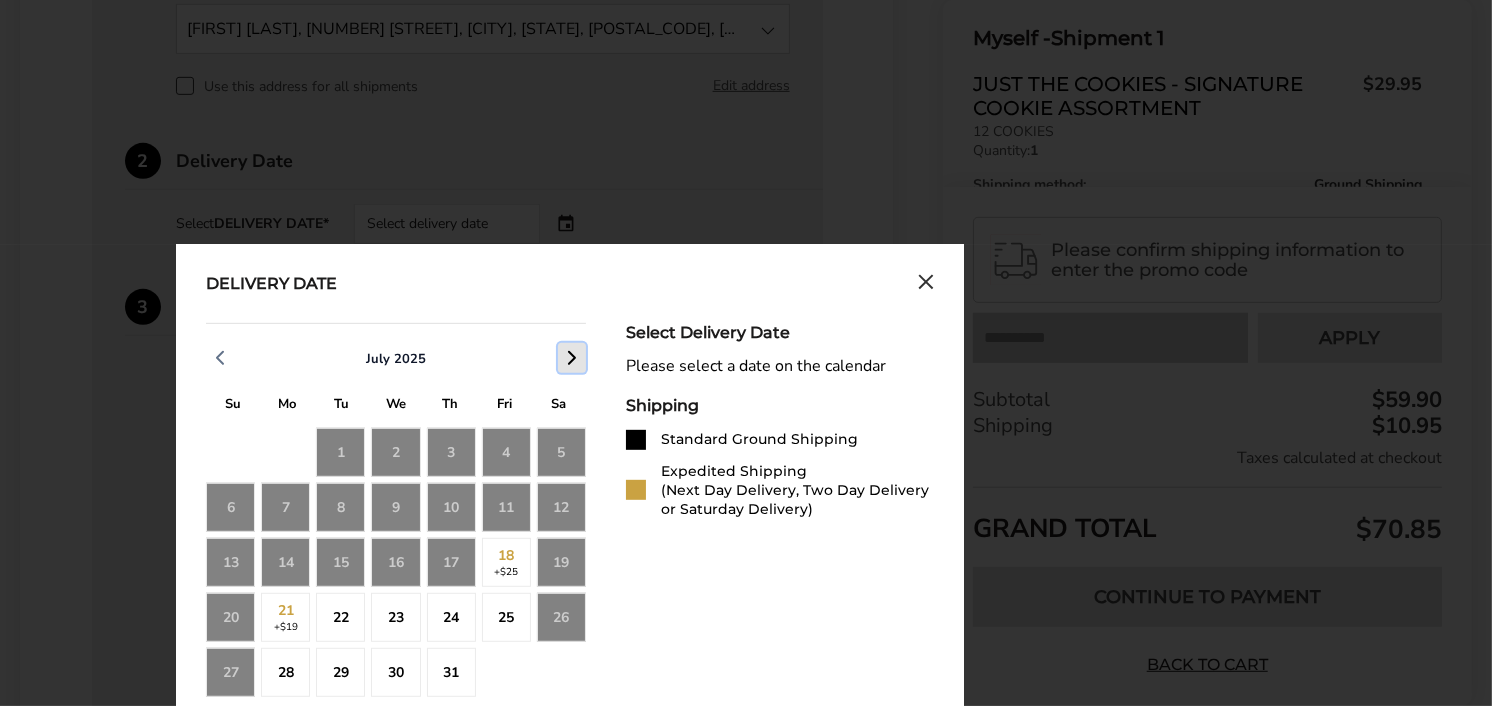 click 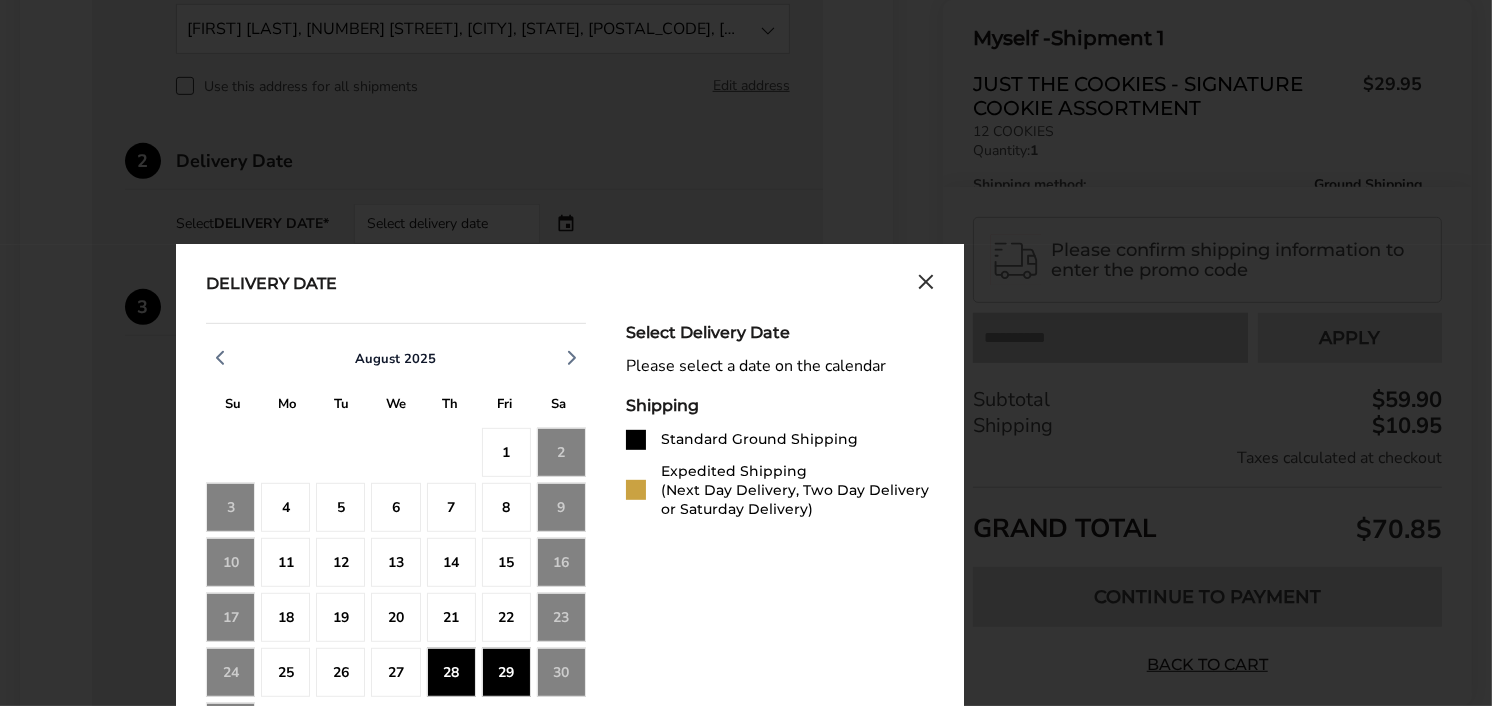 click on "29" 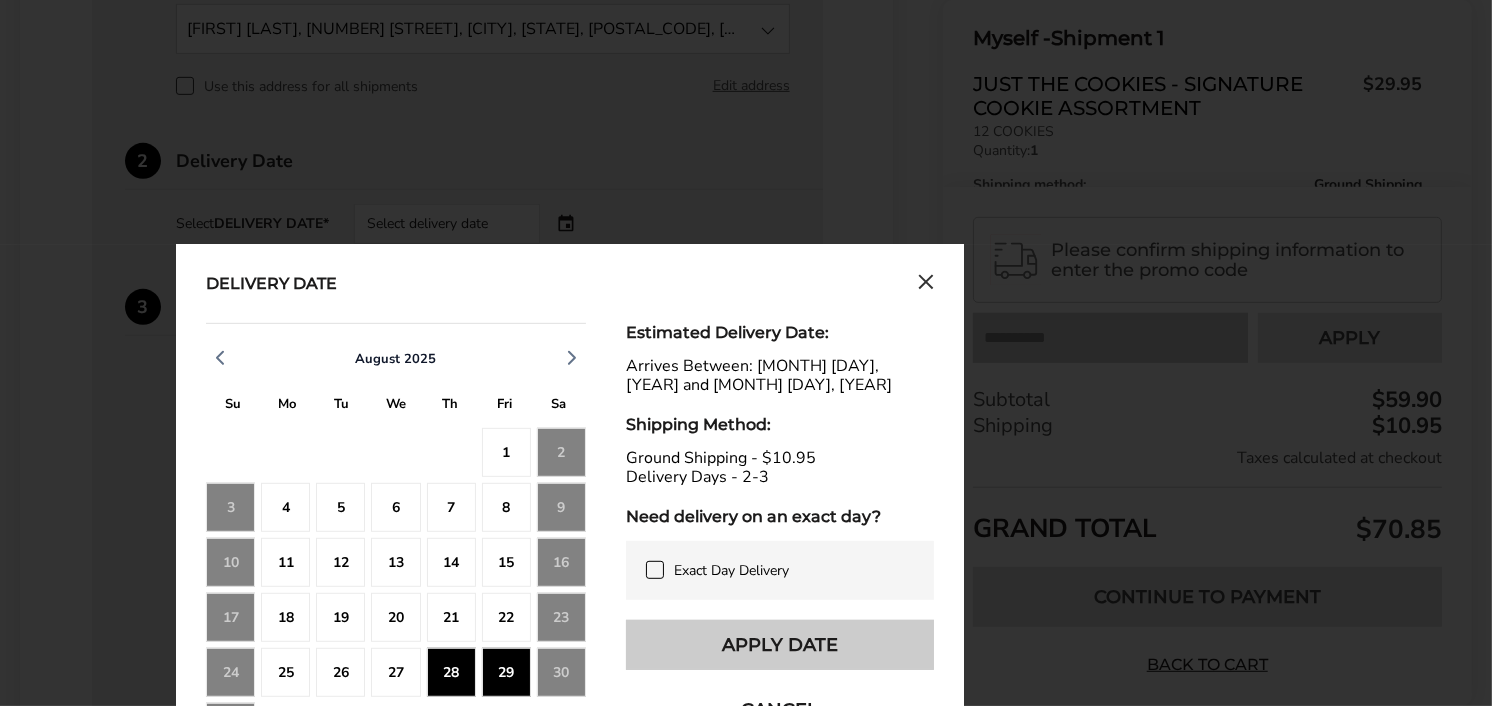 click on "Apply Date" at bounding box center [780, 645] 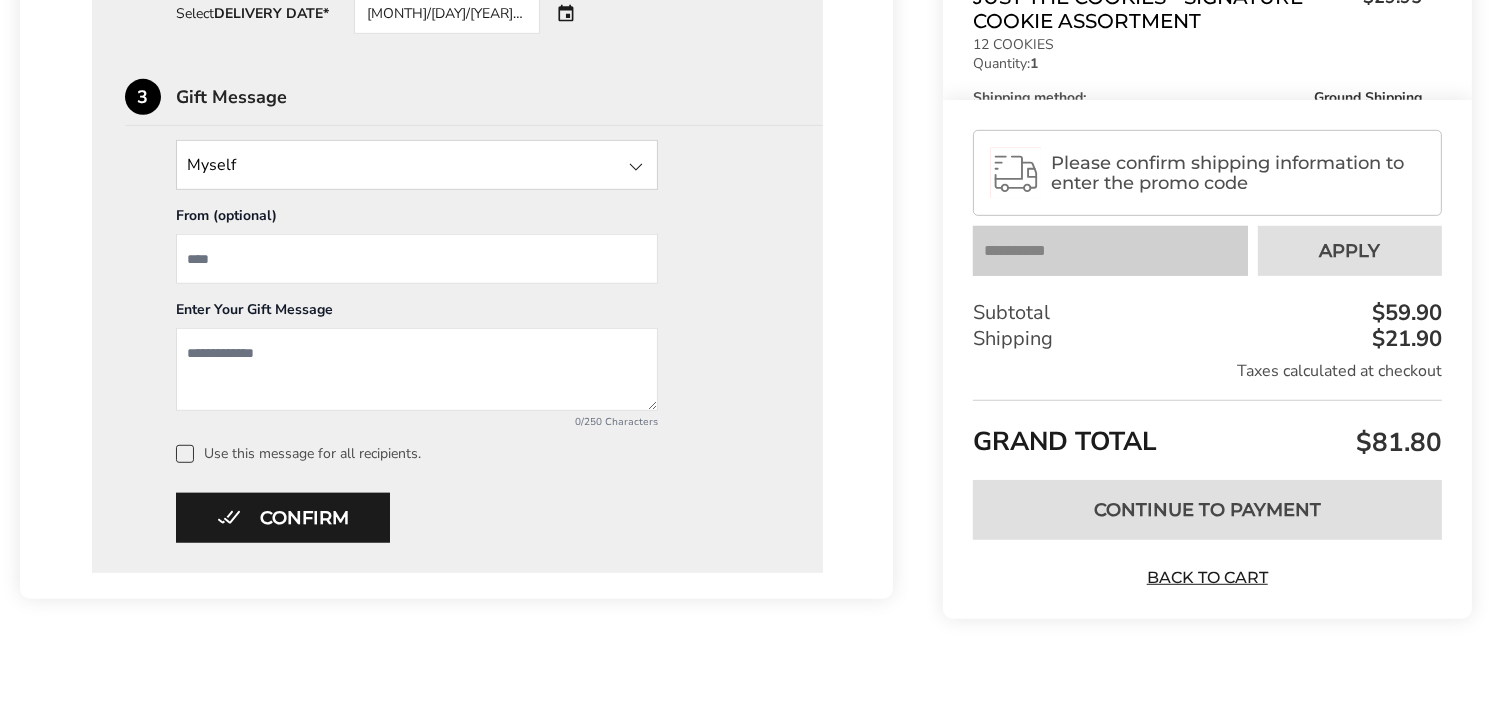 scroll, scrollTop: 1465, scrollLeft: 0, axis: vertical 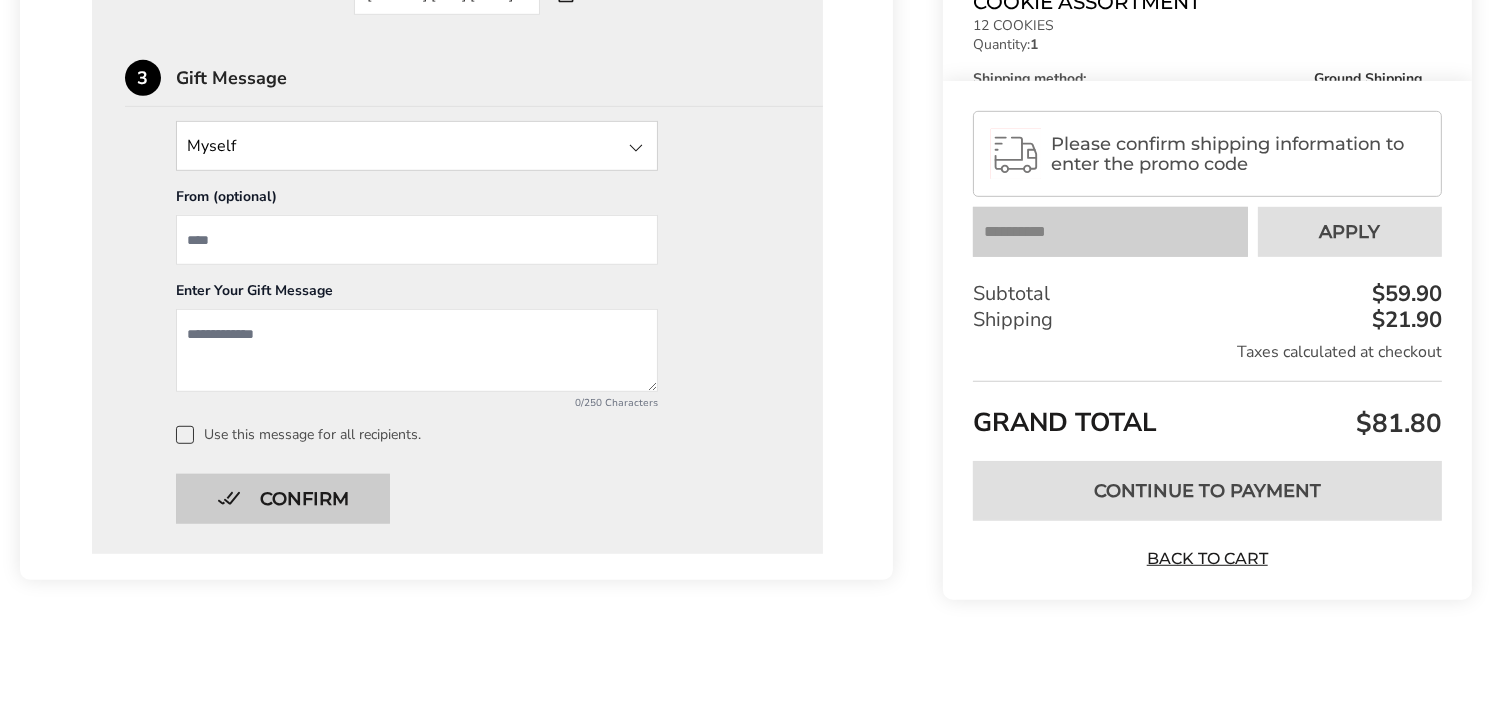 click on "Confirm" at bounding box center [283, 499] 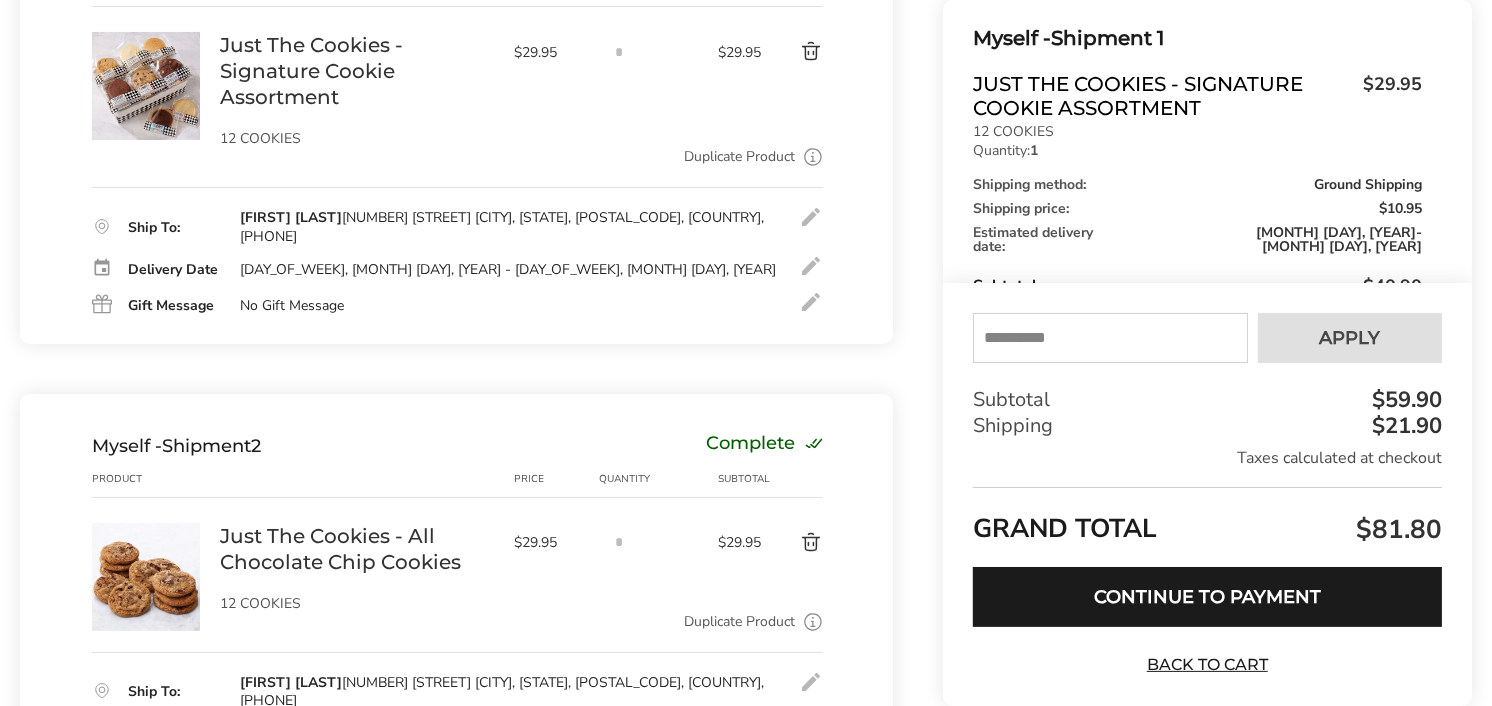 scroll, scrollTop: 385, scrollLeft: 0, axis: vertical 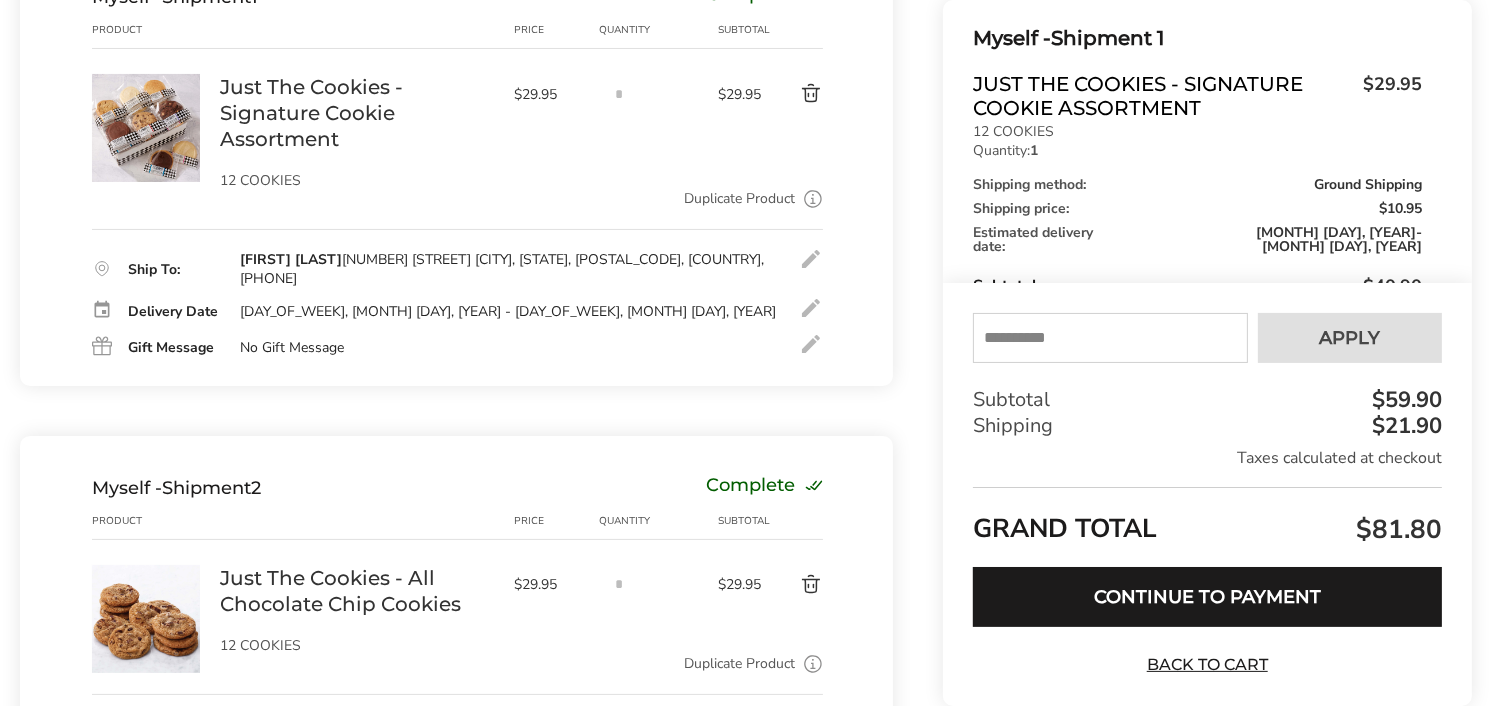 click at bounding box center [1110, 338] 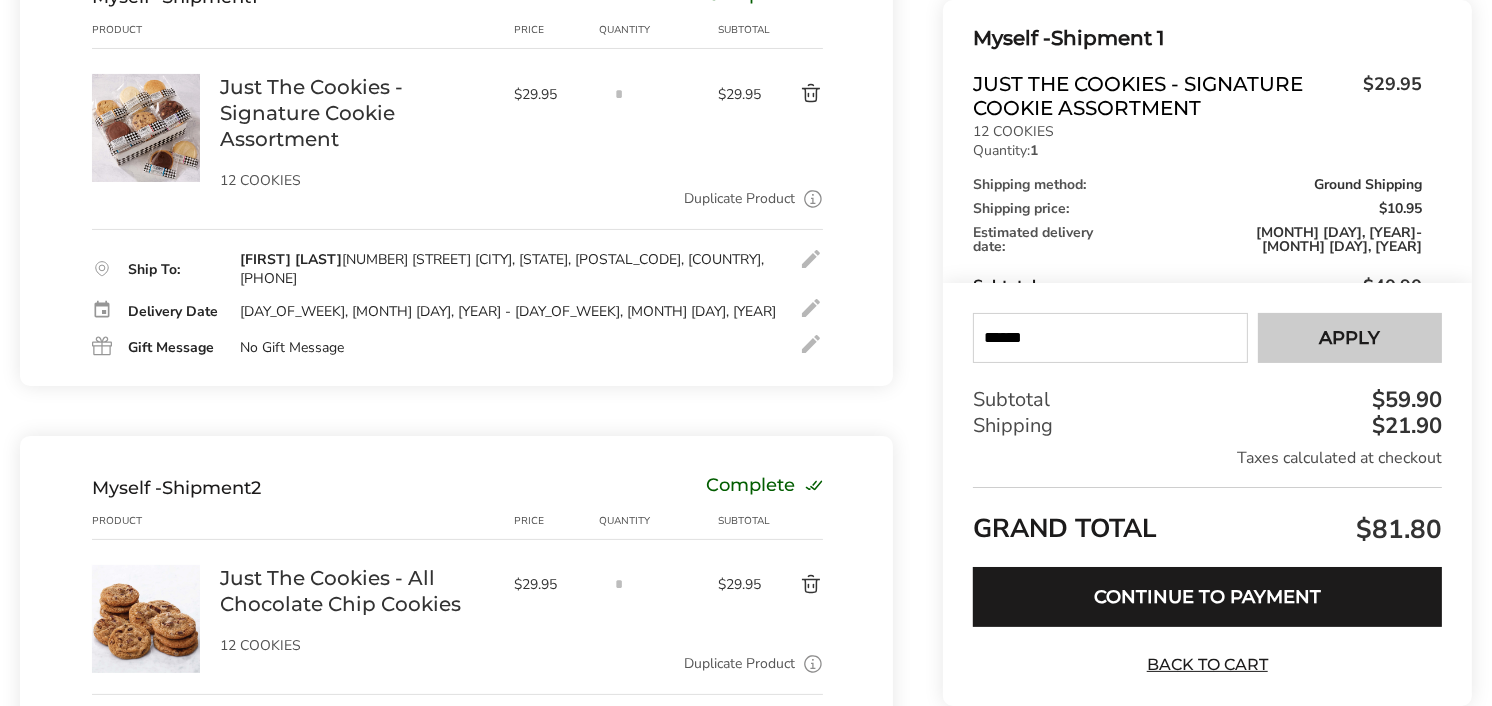 type on "******" 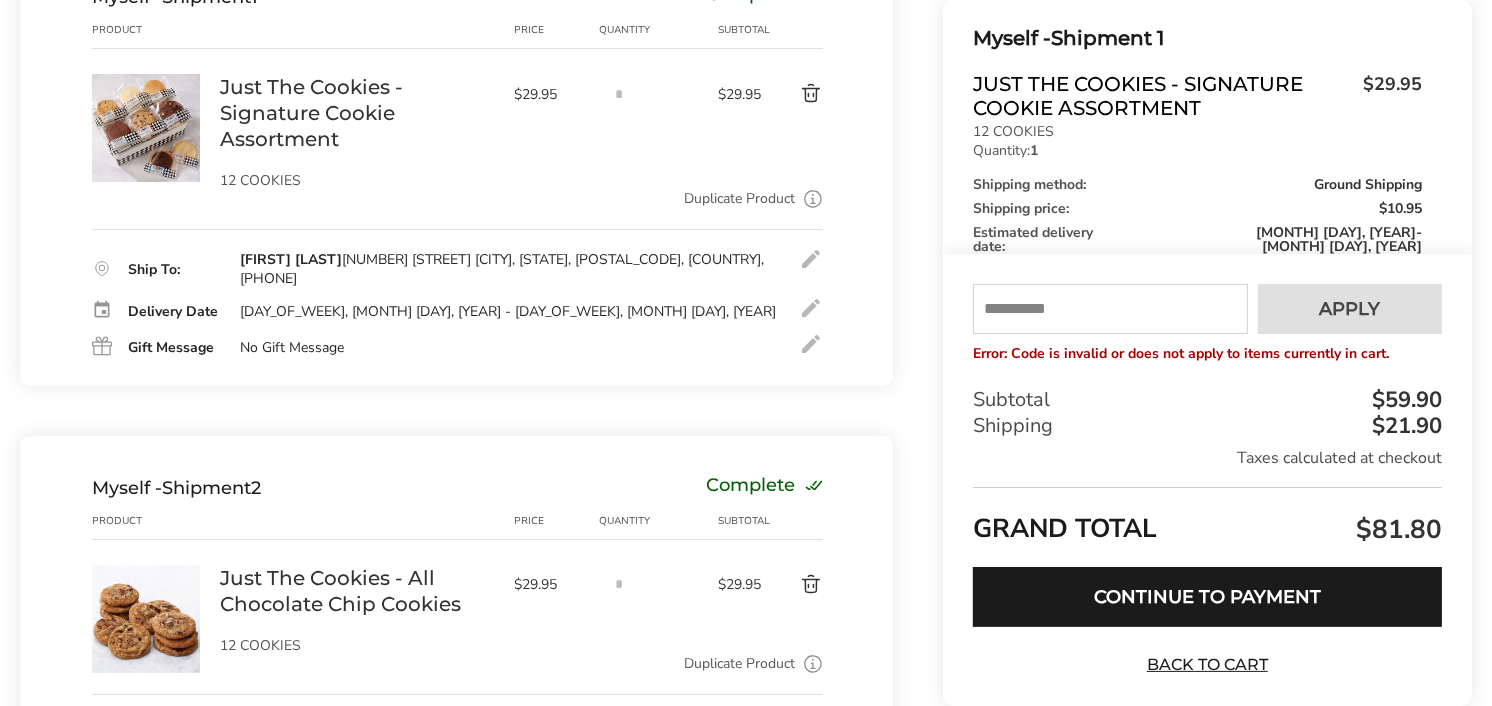 click at bounding box center (1110, 309) 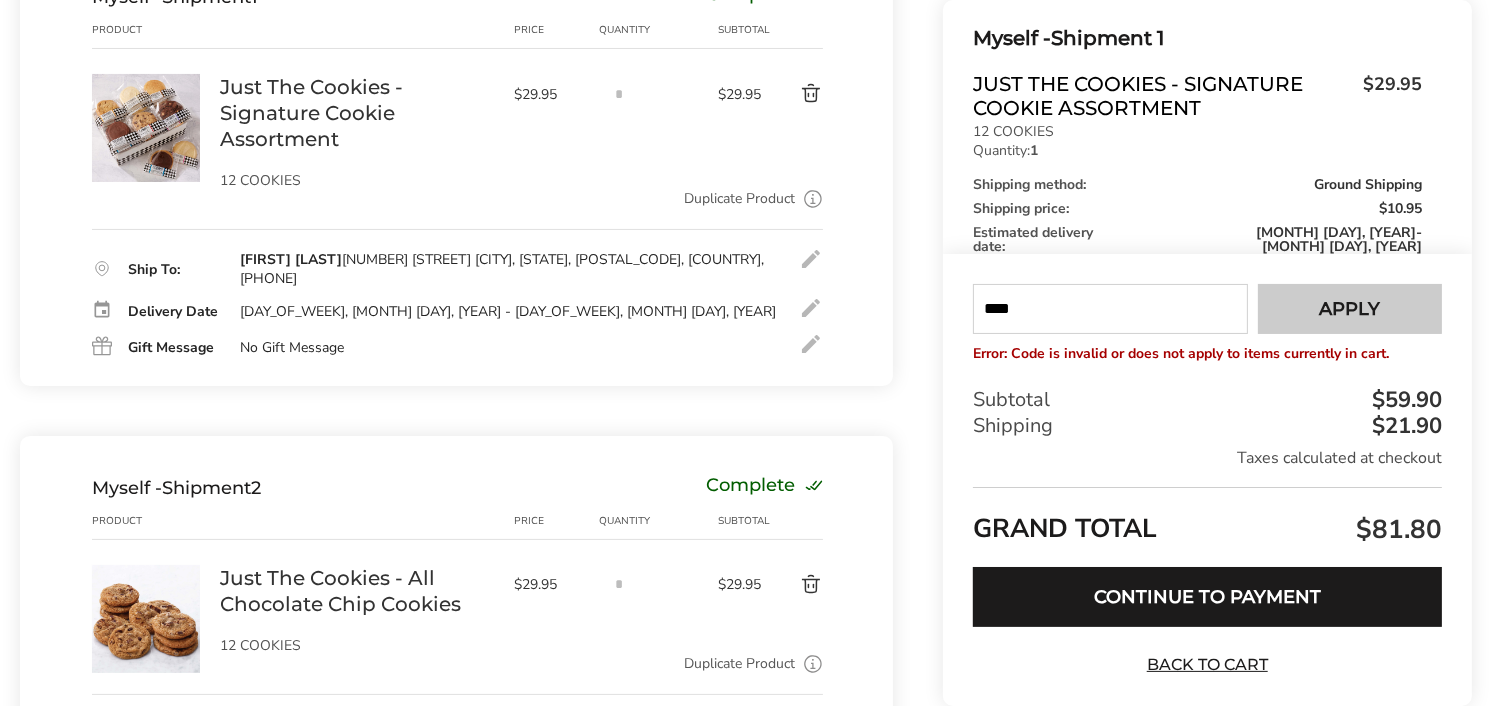 type on "****" 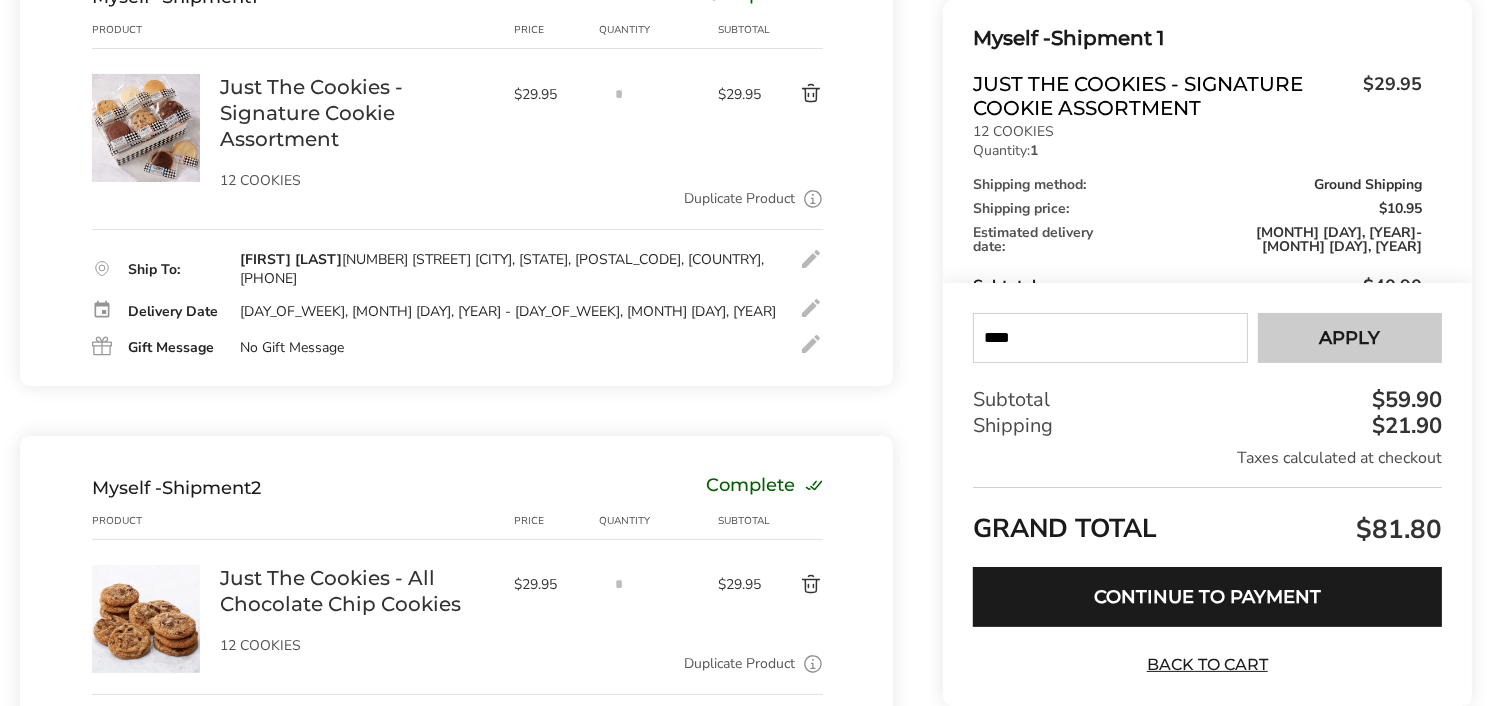 type 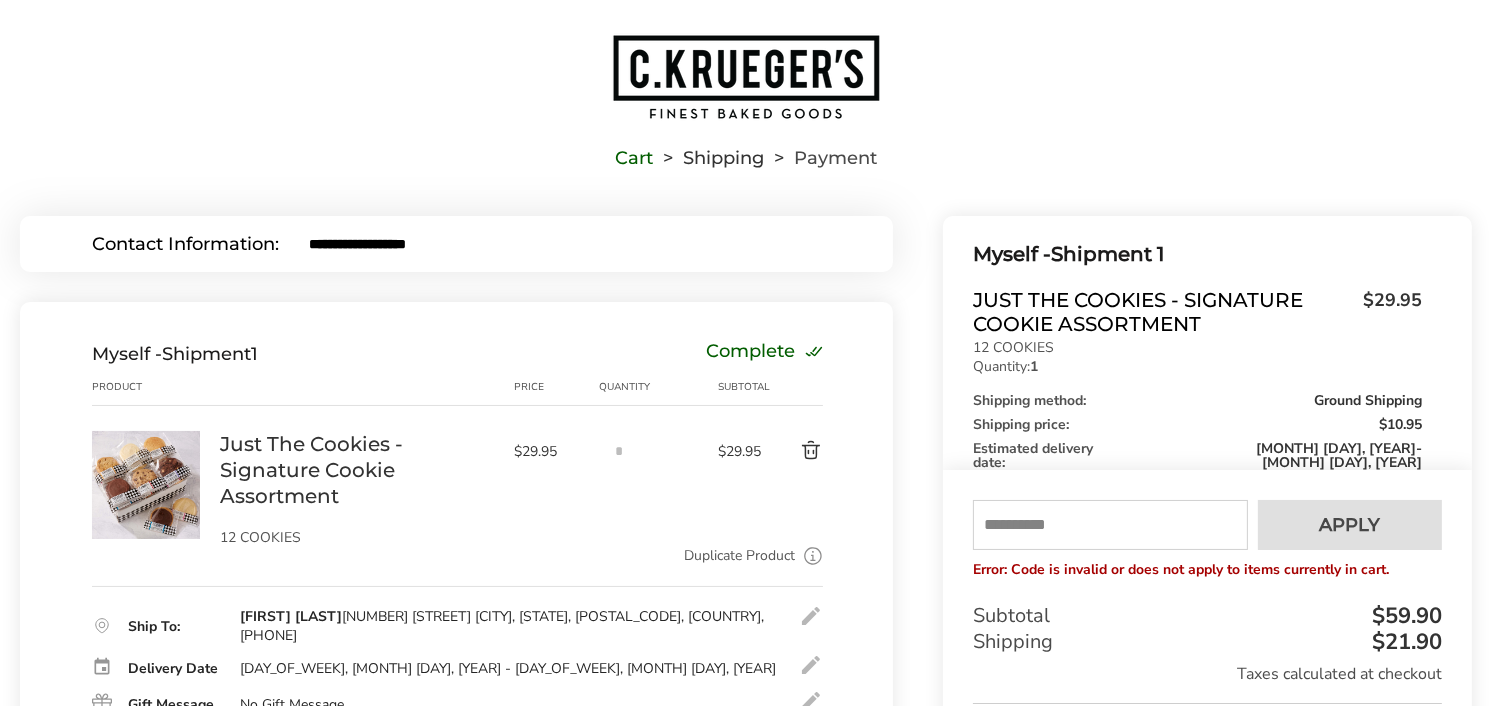 scroll, scrollTop: 0, scrollLeft: 0, axis: both 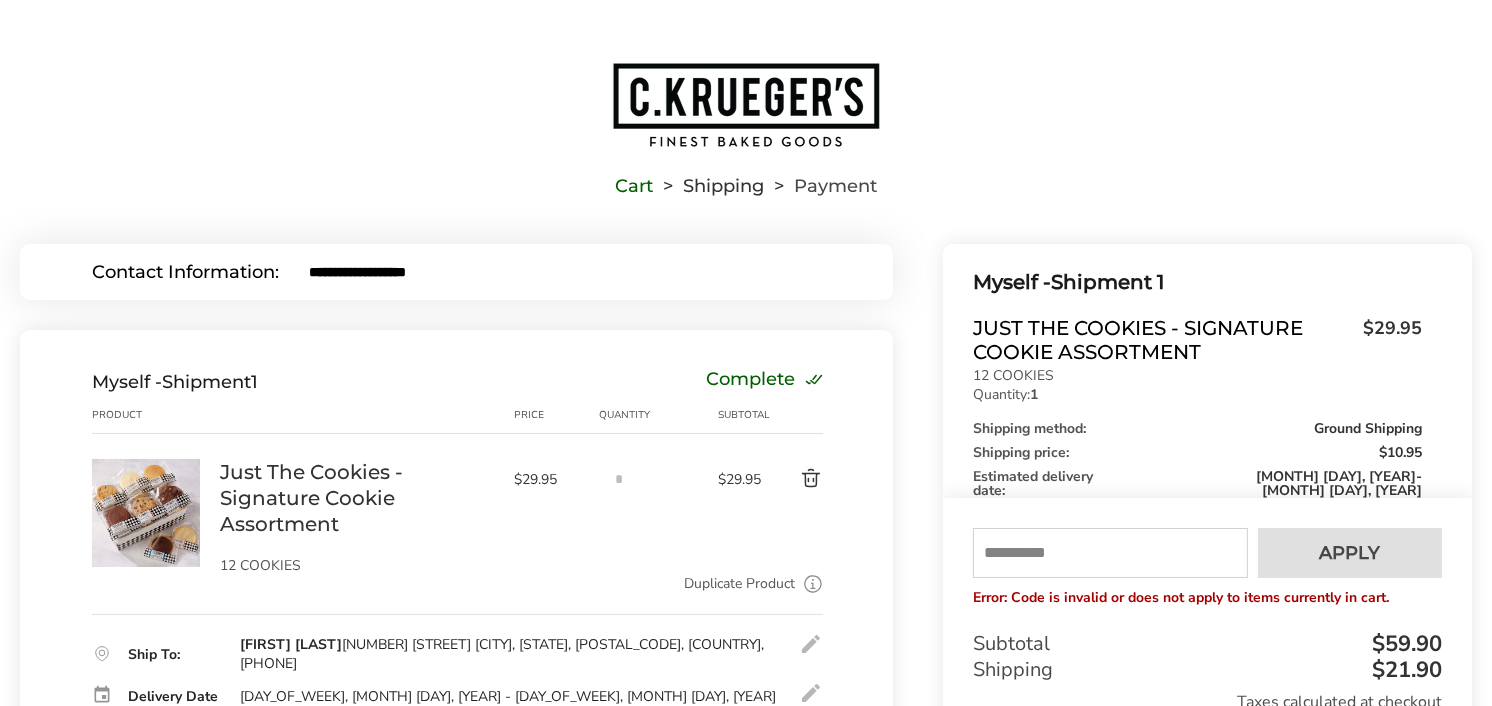 click at bounding box center (746, 105) 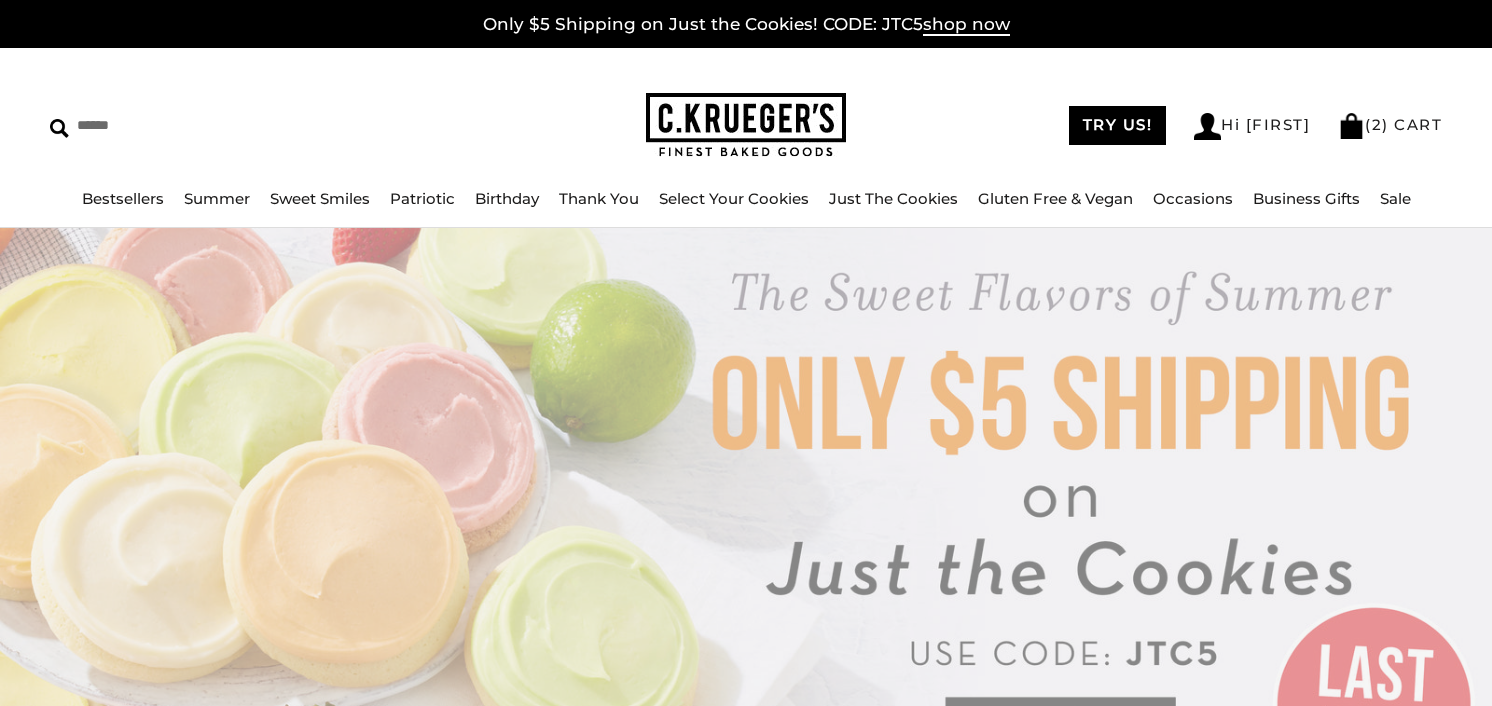 scroll, scrollTop: 0, scrollLeft: 0, axis: both 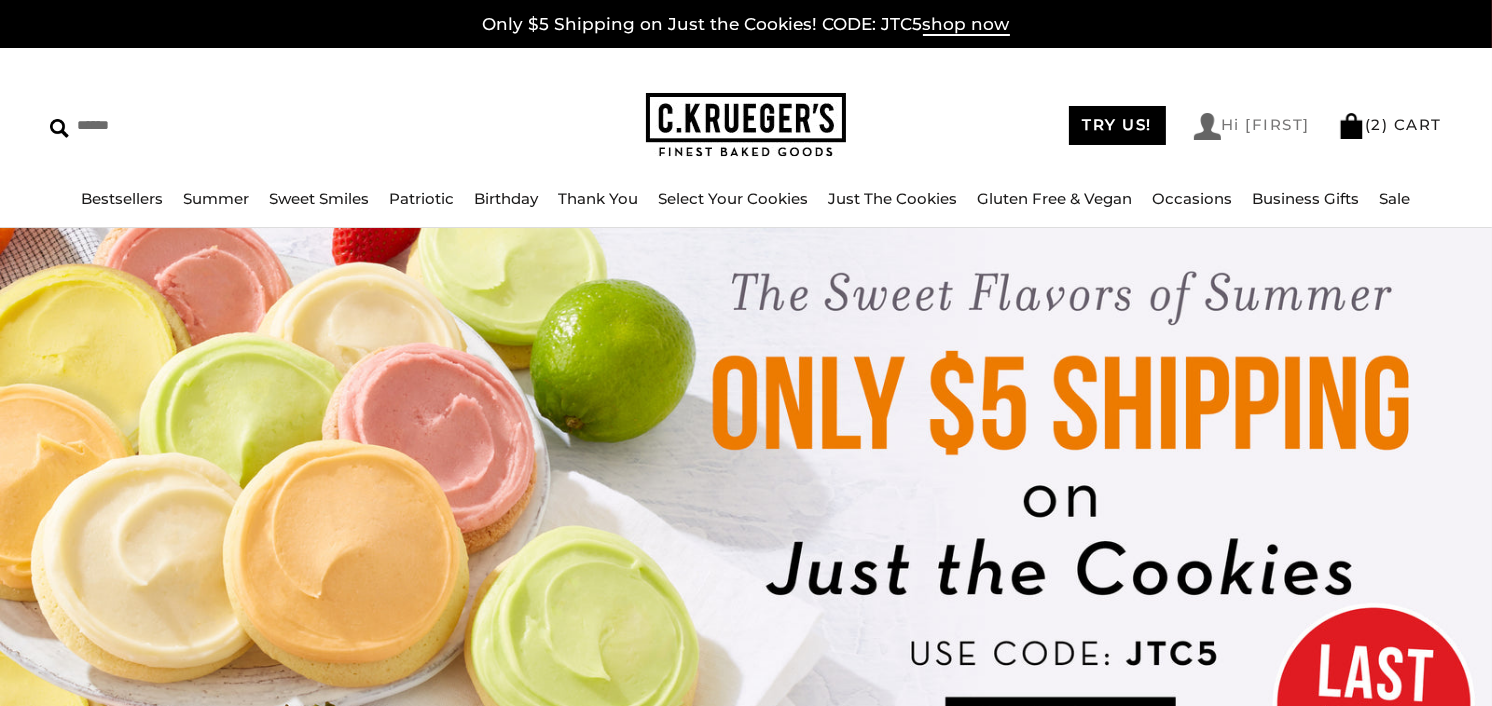 drag, startPoint x: 1231, startPoint y: 130, endPoint x: 1199, endPoint y: 118, distance: 34.176014 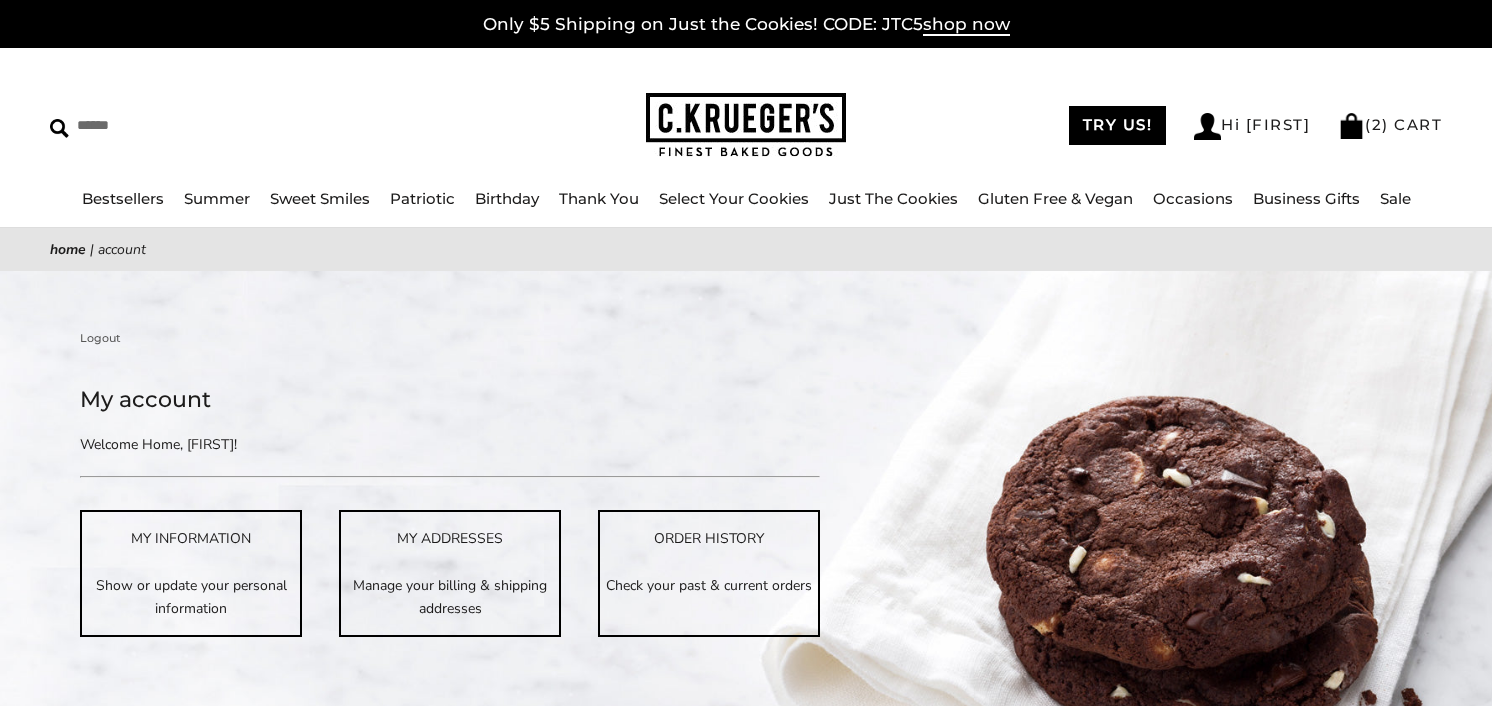 scroll, scrollTop: 0, scrollLeft: 0, axis: both 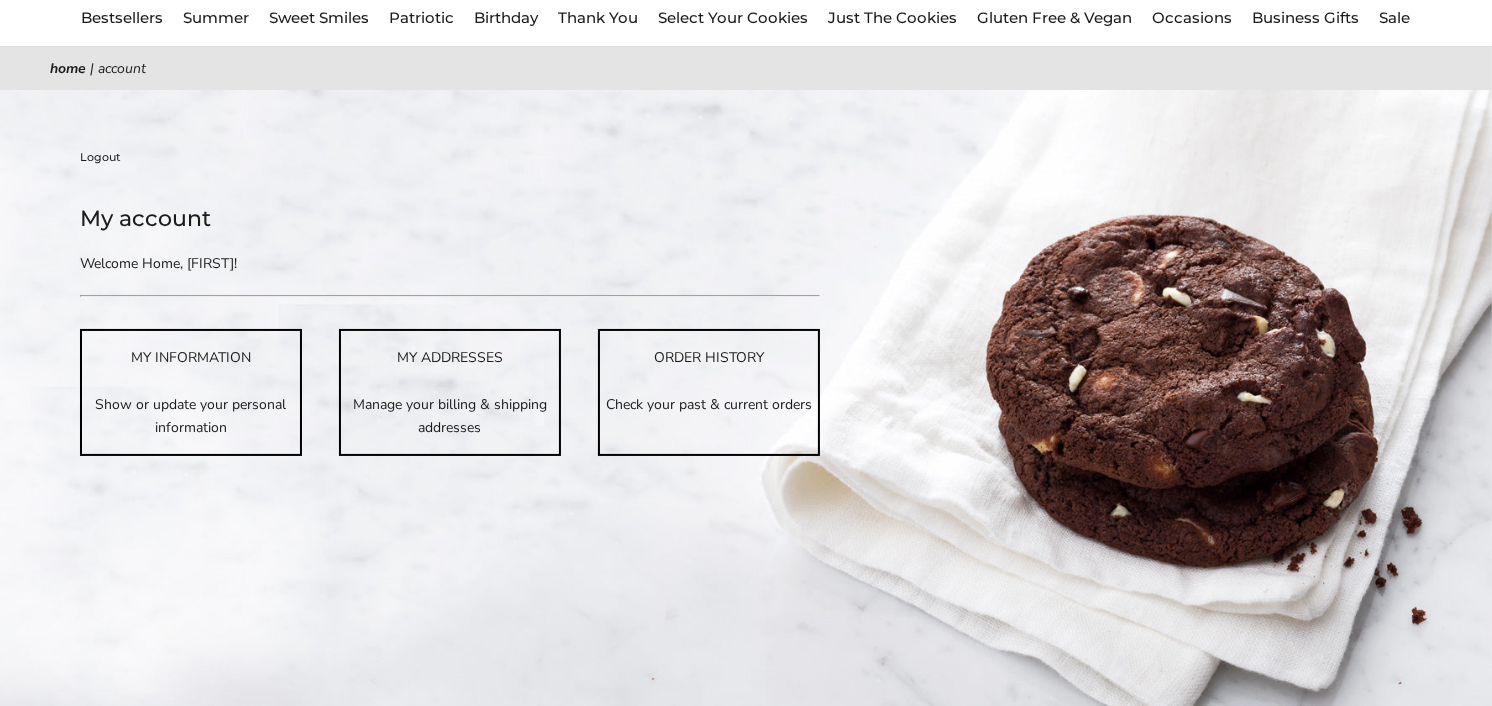 click on "Logout" at bounding box center (100, 157) 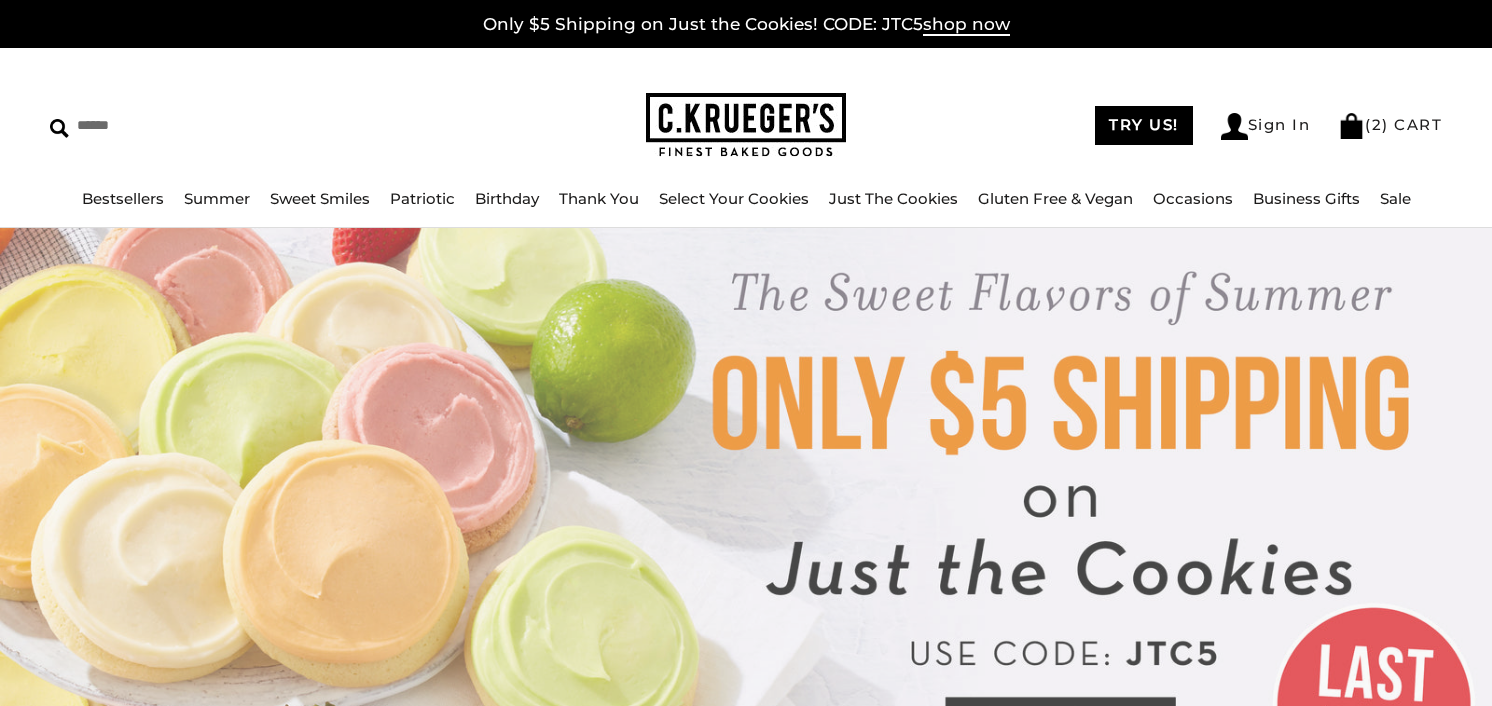 scroll, scrollTop: 0, scrollLeft: 0, axis: both 